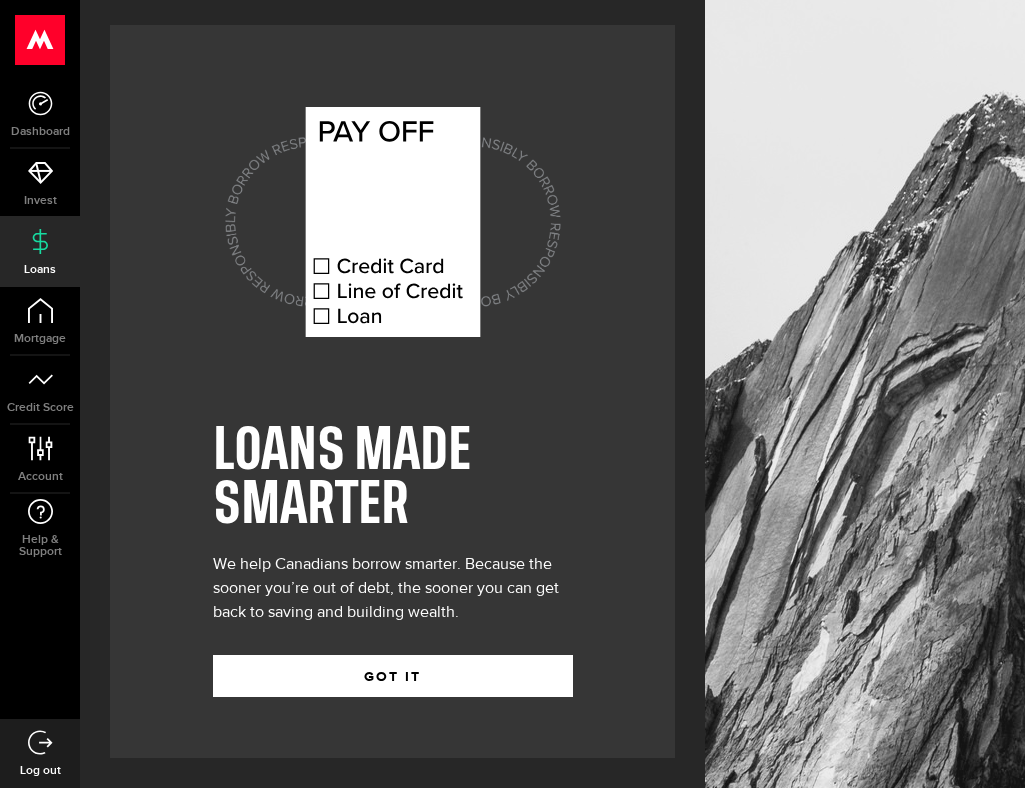 scroll, scrollTop: 0, scrollLeft: 0, axis: both 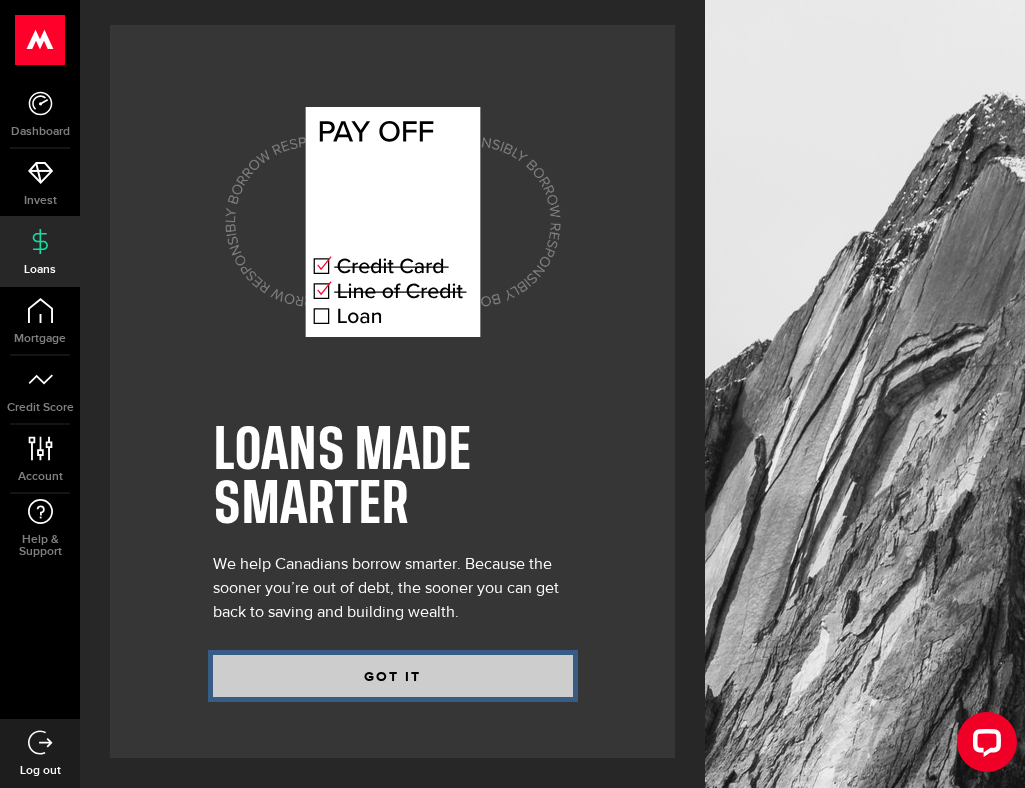 click on "GOT IT" at bounding box center (393, 676) 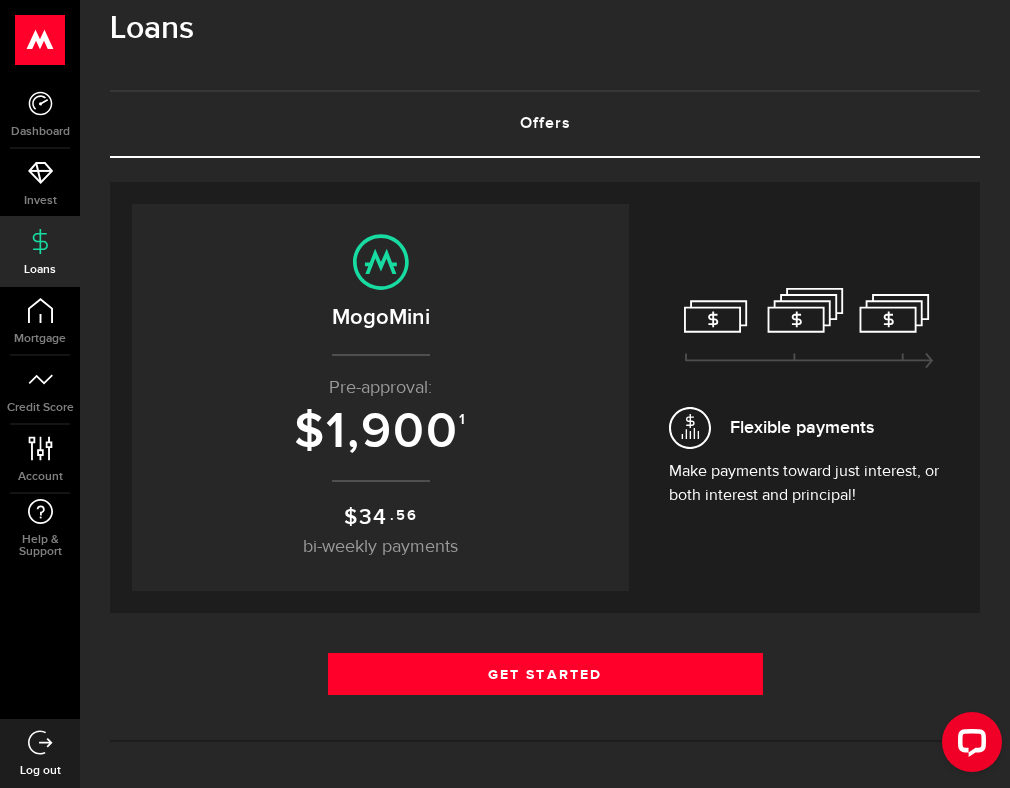 click on "Flexible payments Make payments toward just interest, or both interest and principal!" at bounding box center (809, 398) 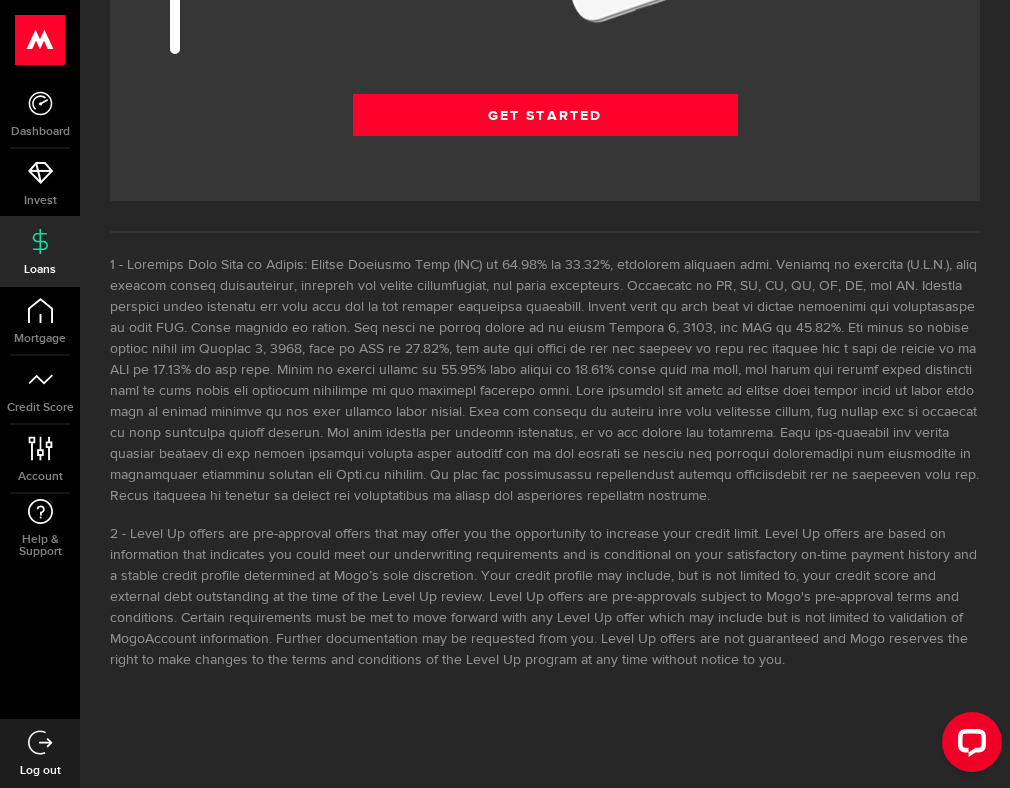 scroll, scrollTop: 3142, scrollLeft: 0, axis: vertical 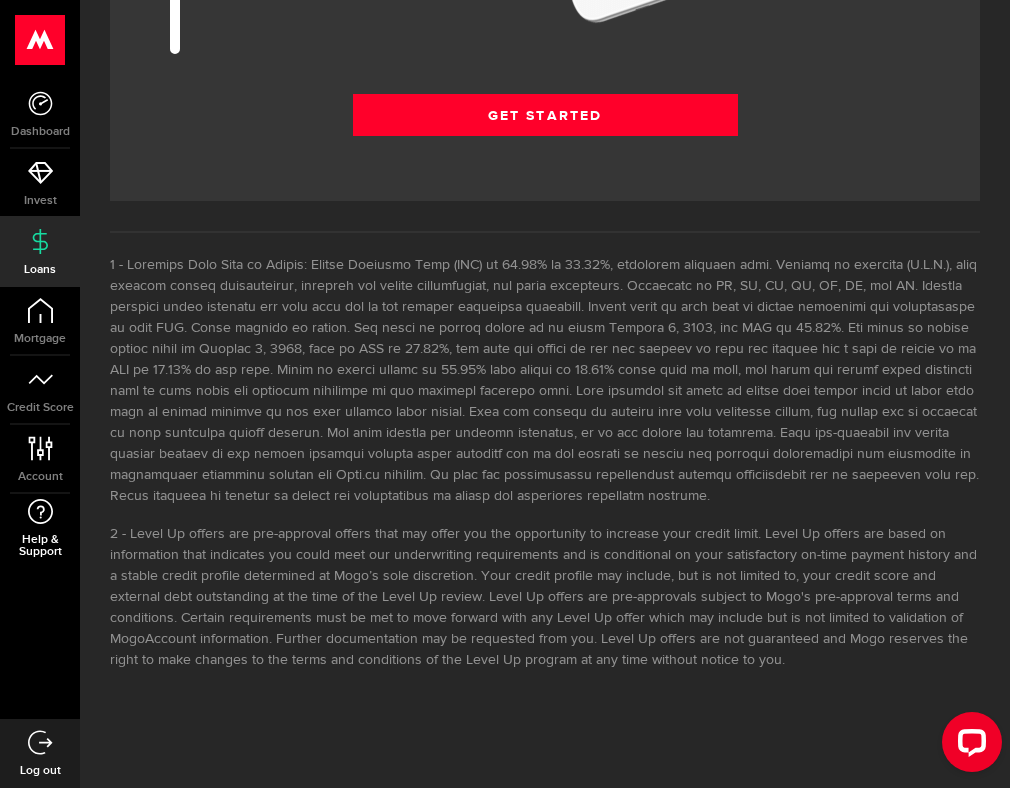 click 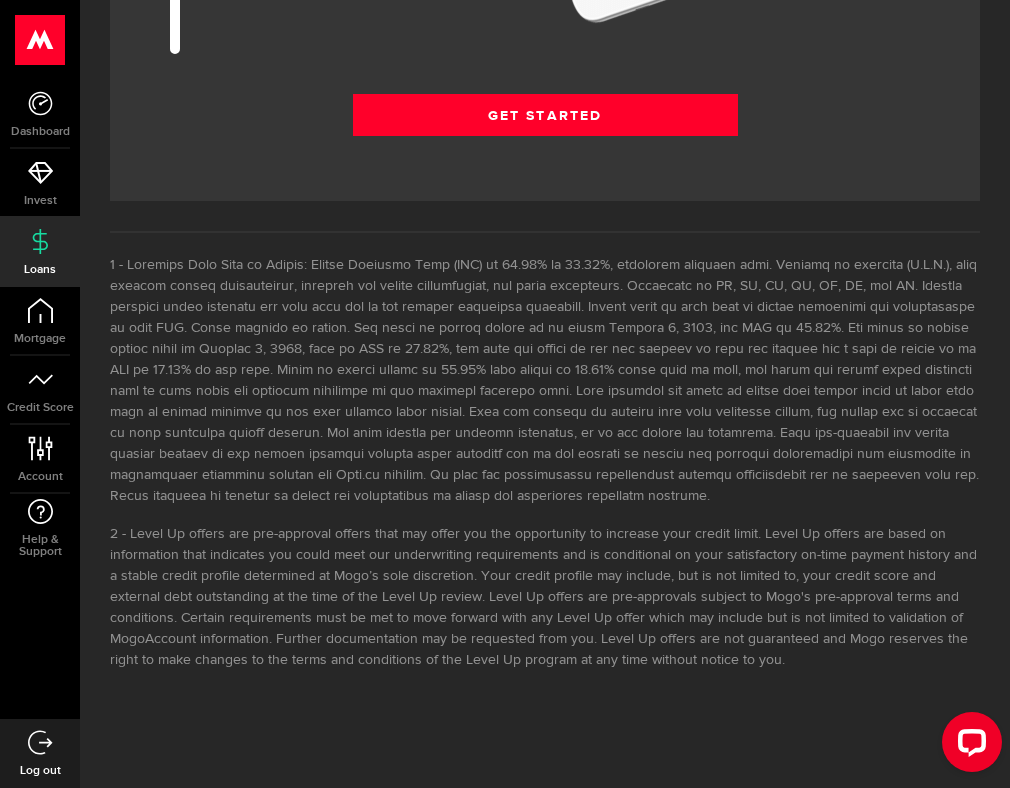 click at bounding box center [545, 381] 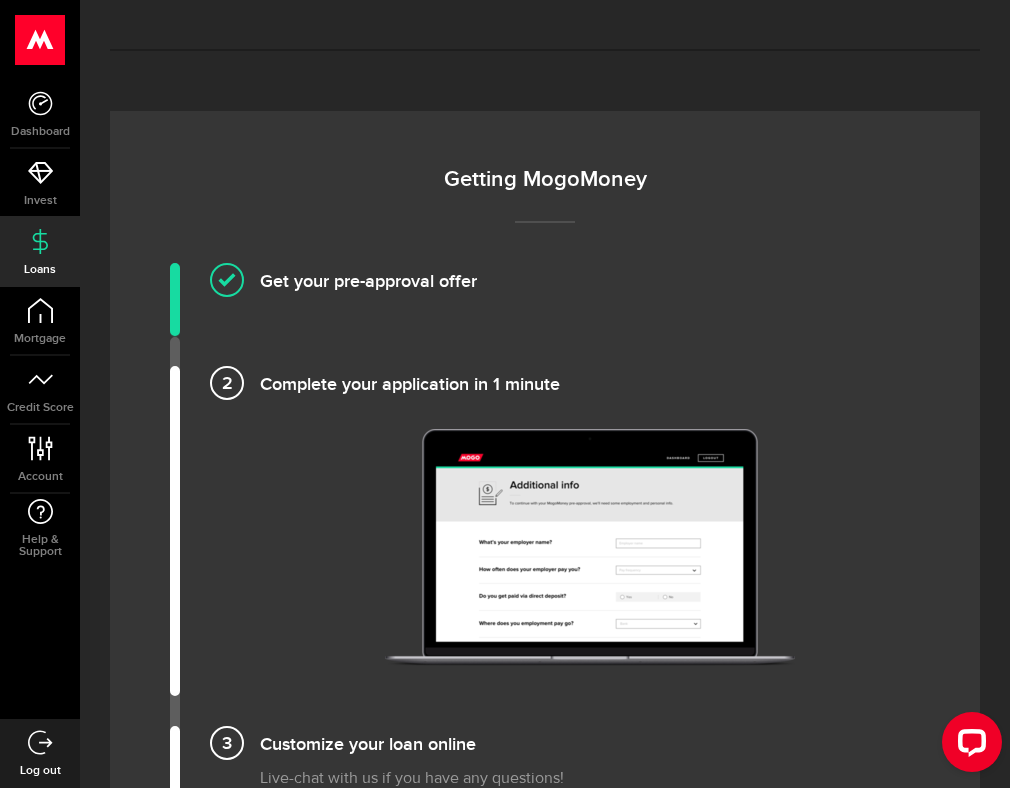 scroll, scrollTop: 1043, scrollLeft: 0, axis: vertical 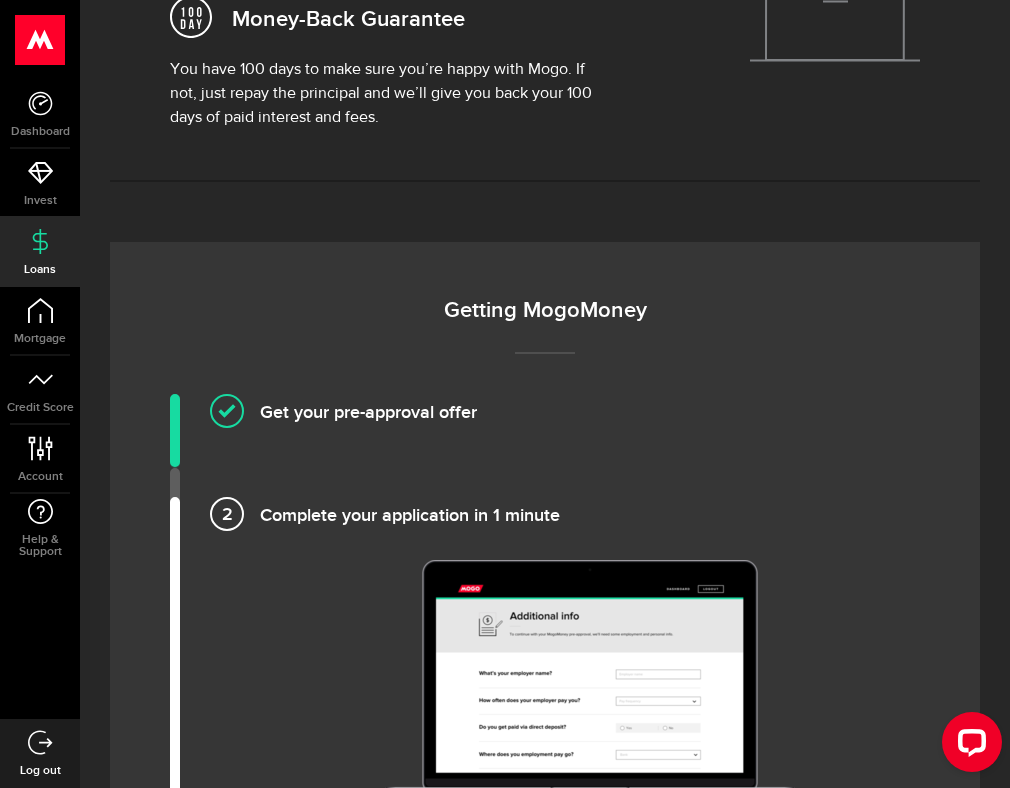 click on "Getting MogoMoney Get your pre-approval offer Customize your loan and provide basic details — takes a few minutes Complete your application in 1 minute Verify your banking information and send us a few key documents (if necessary) We'll review your application. You can track your status on the Loan Dashboard Customize your loan online Live-chat with us if you have any questions! Verify your bank account and confirm your details Sign your e-agreements Your loan is funded! You could get funded as soon as the next day. Monitor and manage your loan through your Loan Dashboard! Your loan is funded! Get funded as soon as the same day. We’ll send you regular snapshot emails to help you stay on track with your payments! Get Started Get Started Get Started" at bounding box center [545, 1134] 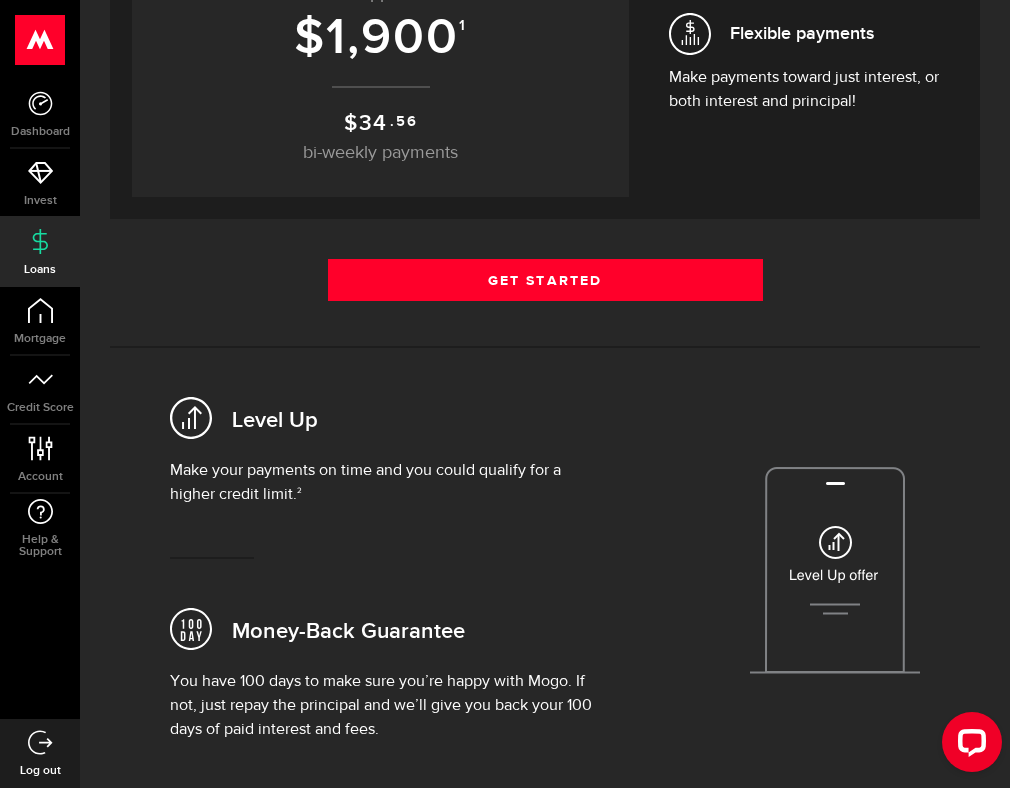 scroll, scrollTop: 131, scrollLeft: 0, axis: vertical 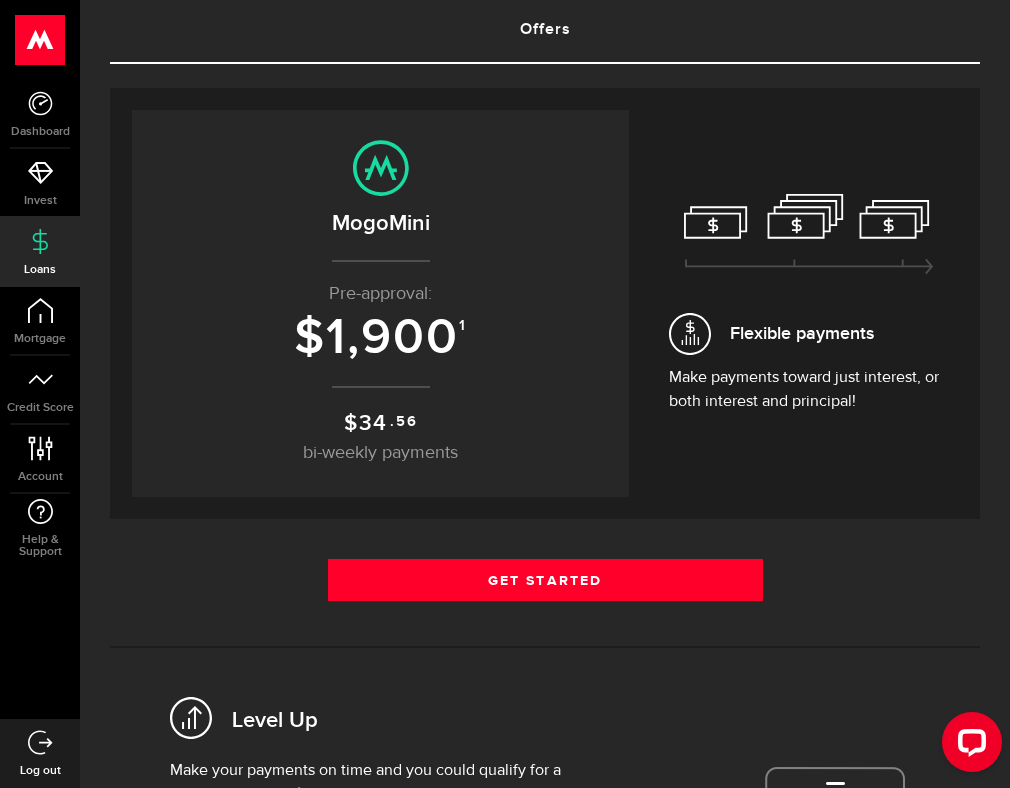 click on "Pending Loan Offer                  What’s your fave song? Play it and pretend that’s our hold music. 🎵 We’re processing your loan offer now, thanks for waiting! Hang tight for a little while longer. ❤️ Your new offer awaits Getting a new pre-approval offer is easy, fast, and doesn't affect your credit score! Get a new one Get a new one Borrow responsibly Get your pre-approval offer based on your financial history without impacting your credit score. Get my pre-approval Borrow responsibly Get your pre-approved offer based on your financial history without impacting your credit score. Get my pre-approval Thank you for choosing Mogo! Well done! As a valued customer you have a new pre-approval offer  for the next  88  days.  until tomorrow.  that expires today.              Personal loan Borrow up to $ 1,900 With rates starting from  34.37 % APR See what you qualify for in just a few minutes No commitments and no impact to your credit score Qualified applicants receive offers in just minutes Expired" at bounding box center [545, 1794] 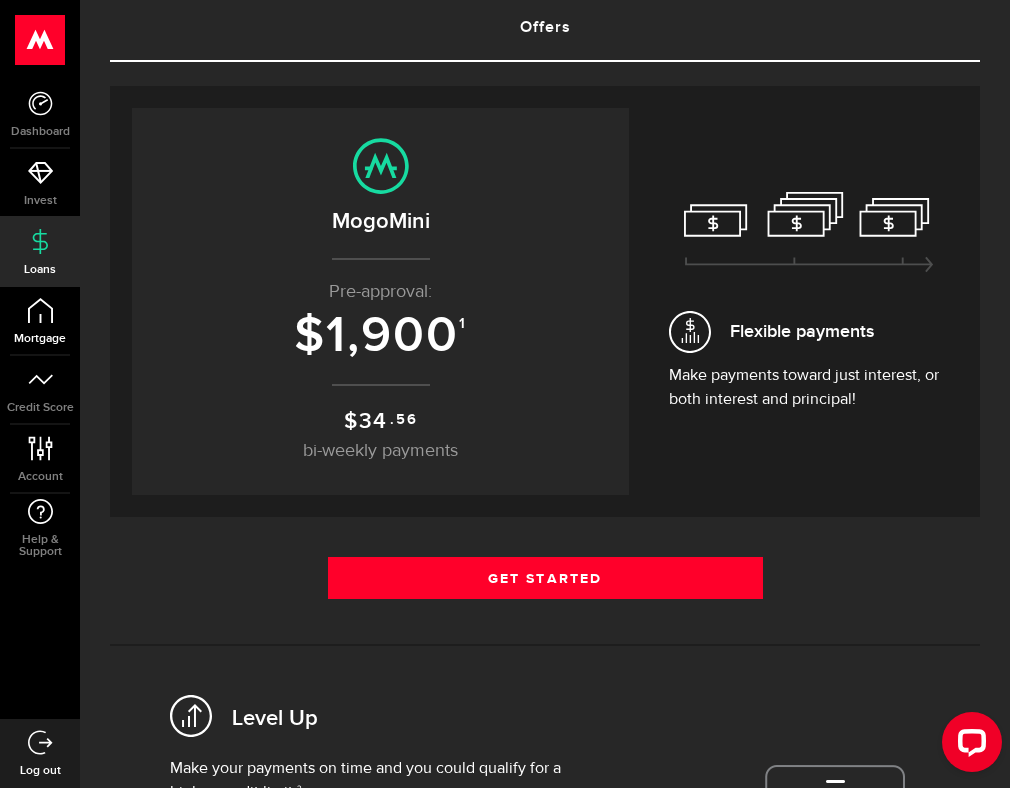 scroll, scrollTop: 135, scrollLeft: 0, axis: vertical 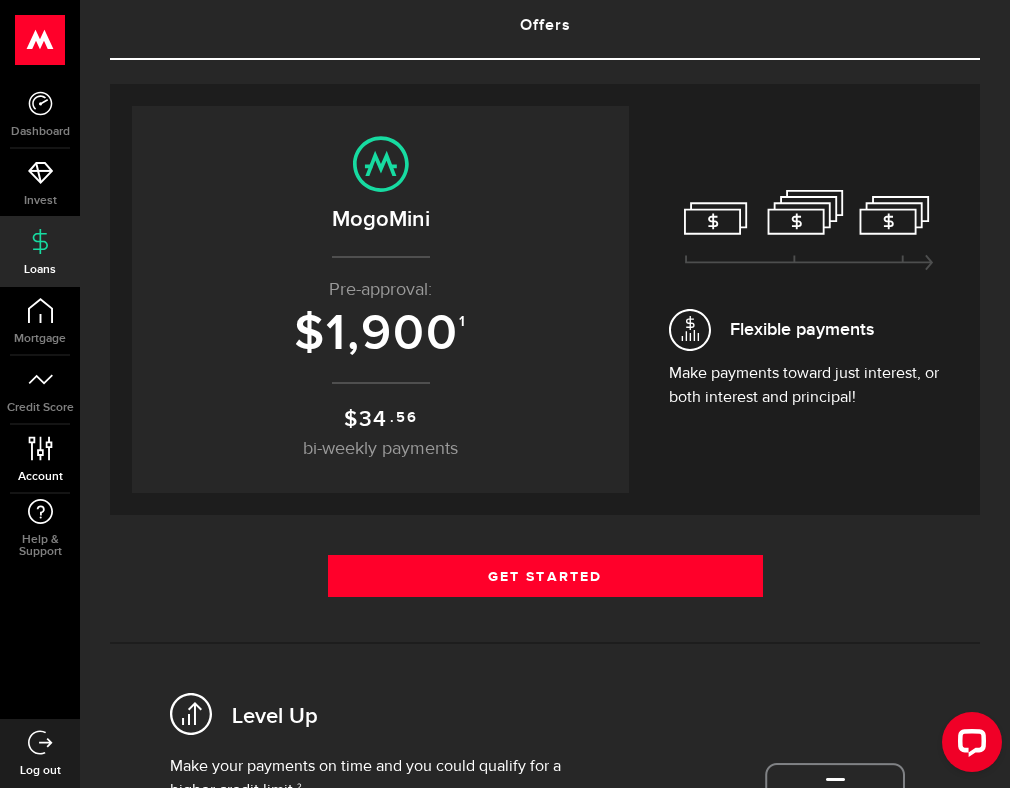 click 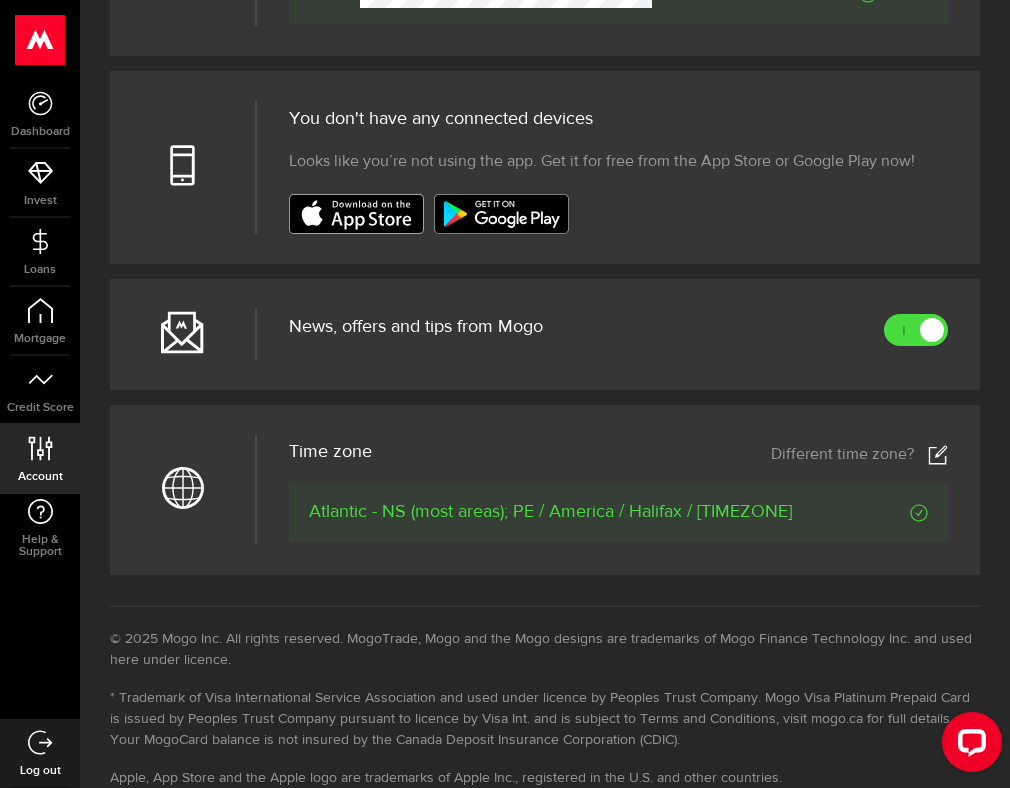 scroll, scrollTop: 702, scrollLeft: 0, axis: vertical 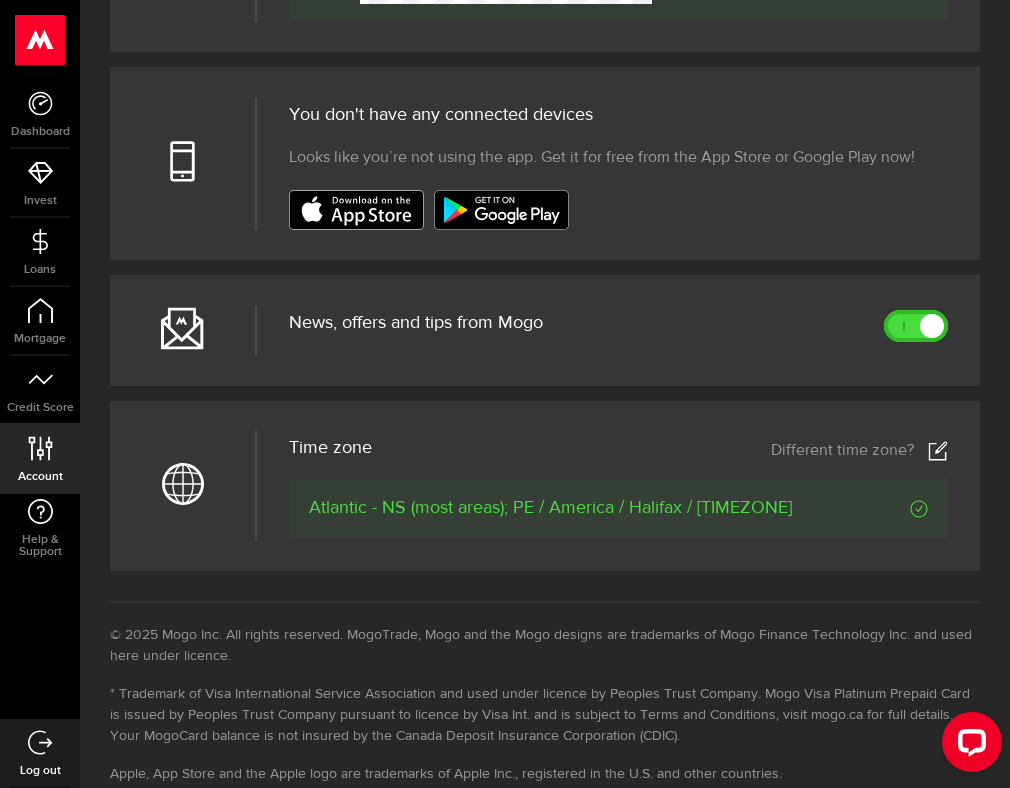 click at bounding box center (916, 326) 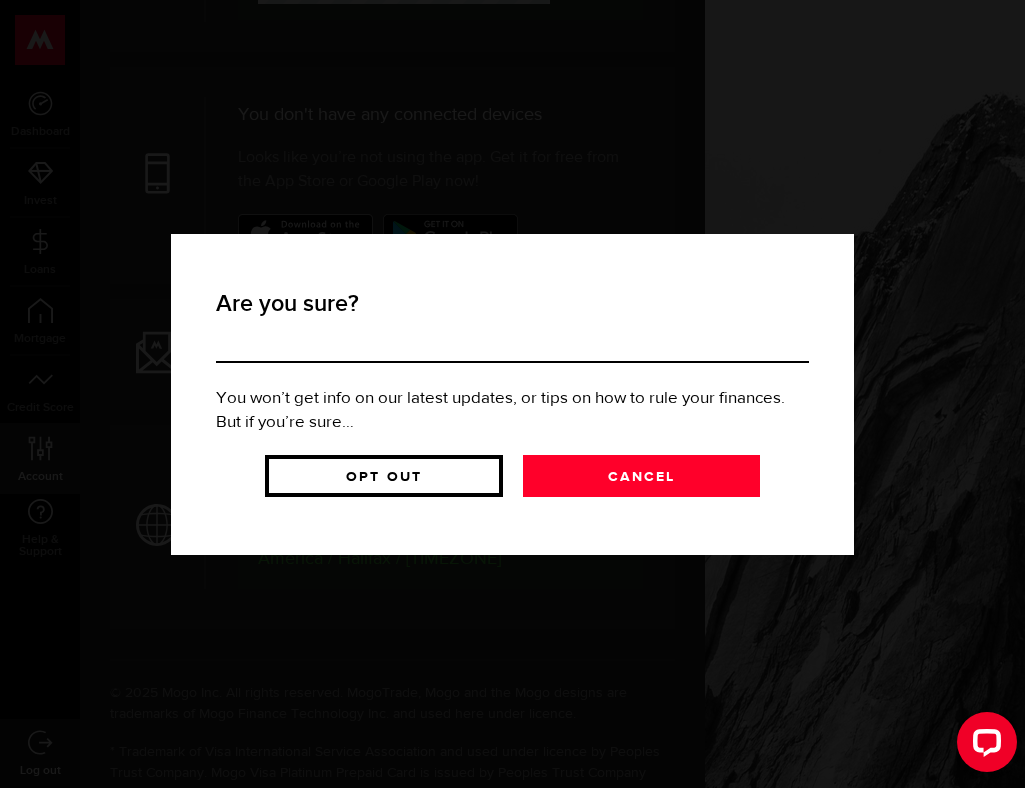 click on "Opt Out" at bounding box center (383, 476) 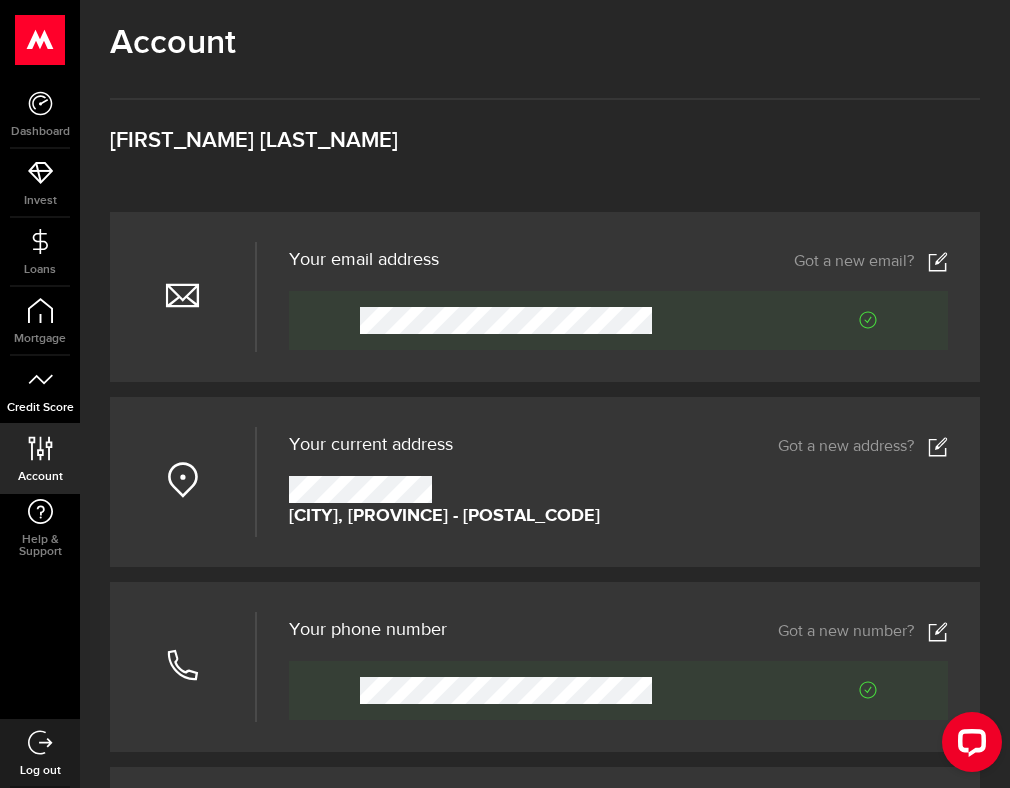 scroll, scrollTop: 0, scrollLeft: 0, axis: both 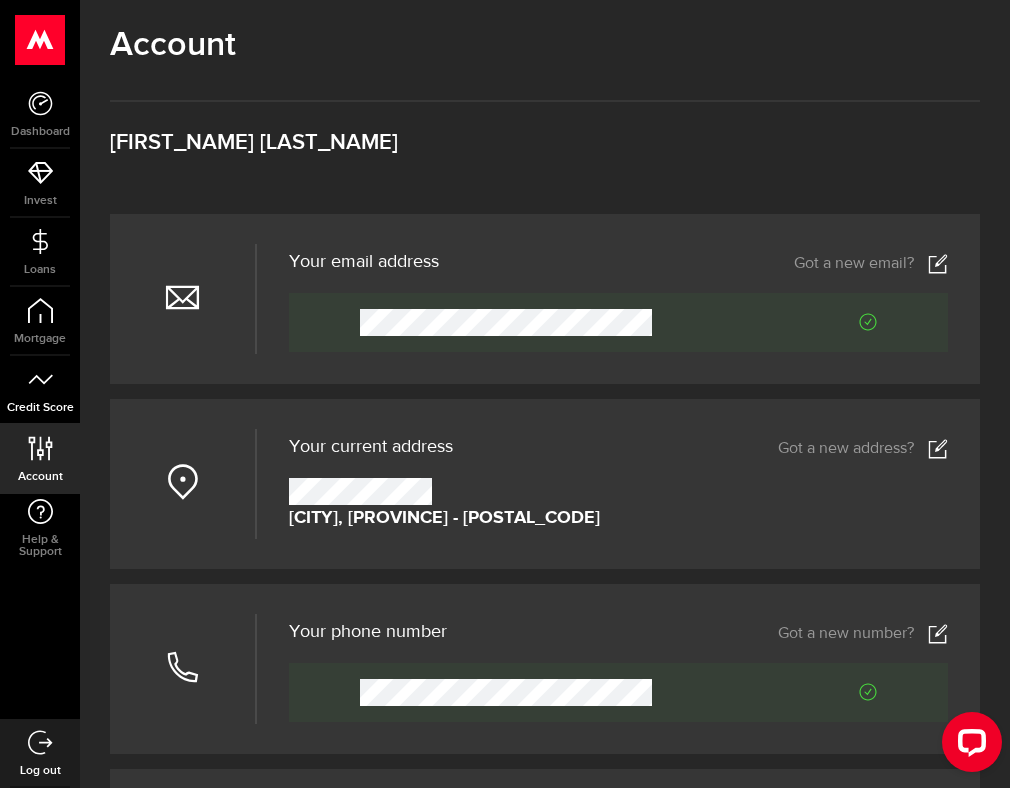 click on "Credit Score" at bounding box center [40, 390] 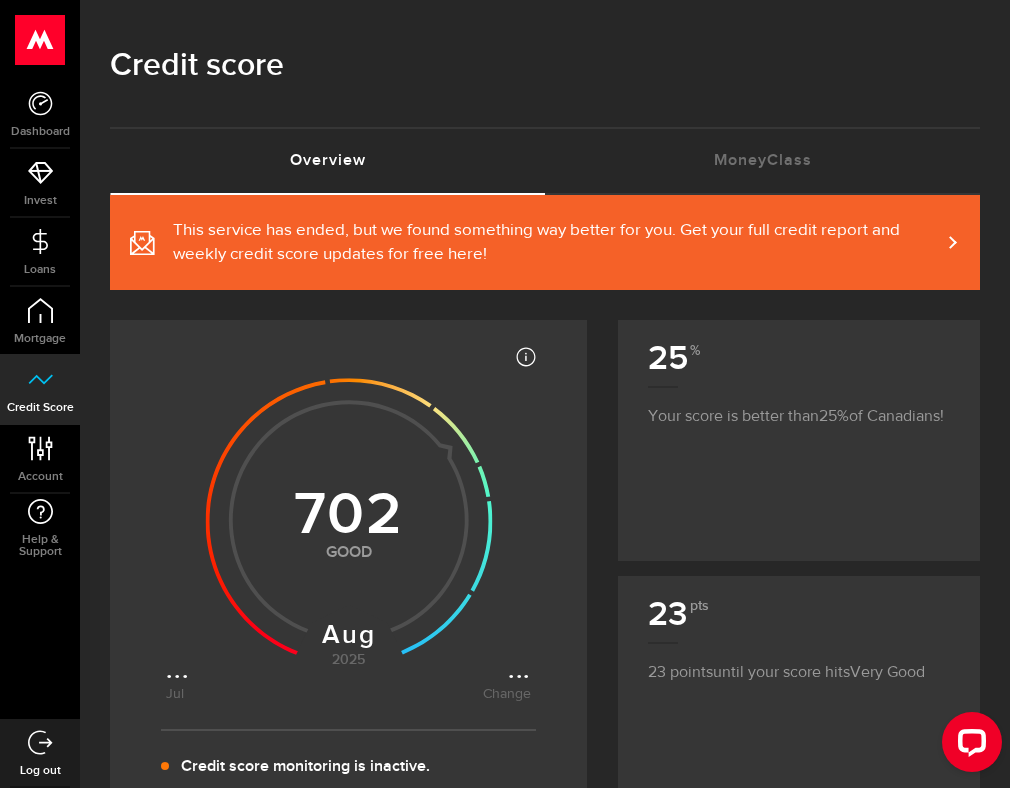 click on "Aug 2025 Aug 2025 702 ? Good ... This service has ended, but we found something way better for you. Get your full credit report and weekly credit score updates for free here! Most credit scores are between 399 and 862, and higher scores are better because they boost your chances of getting the loans you want. Keep in mind though that lenders might also ask for additional information (like income and monthly payments). Jul ... Jul Aug 2025 Aug 2025 null Change ... Change 702 Good ? 300-559 Poor 560-659 Fair 660-724 Good 725-759 Very Good 760-849 Excellent 850+ Rockstar Credit score monitoring is active. Monthly changes in your credit score are likely a result of your own financial habits, but could also be an early sign of ID theft and fraud. Keeping regular track of your score will help you identify when something is potentially off. Credit score monitoring is inactive. Keep your credit score monitoring WITH AN ACTIVE MOGOCARD 25 Your score is better than  25  of Canadians! 23 23 points Fair Good Very Good ." at bounding box center (545, 1090) 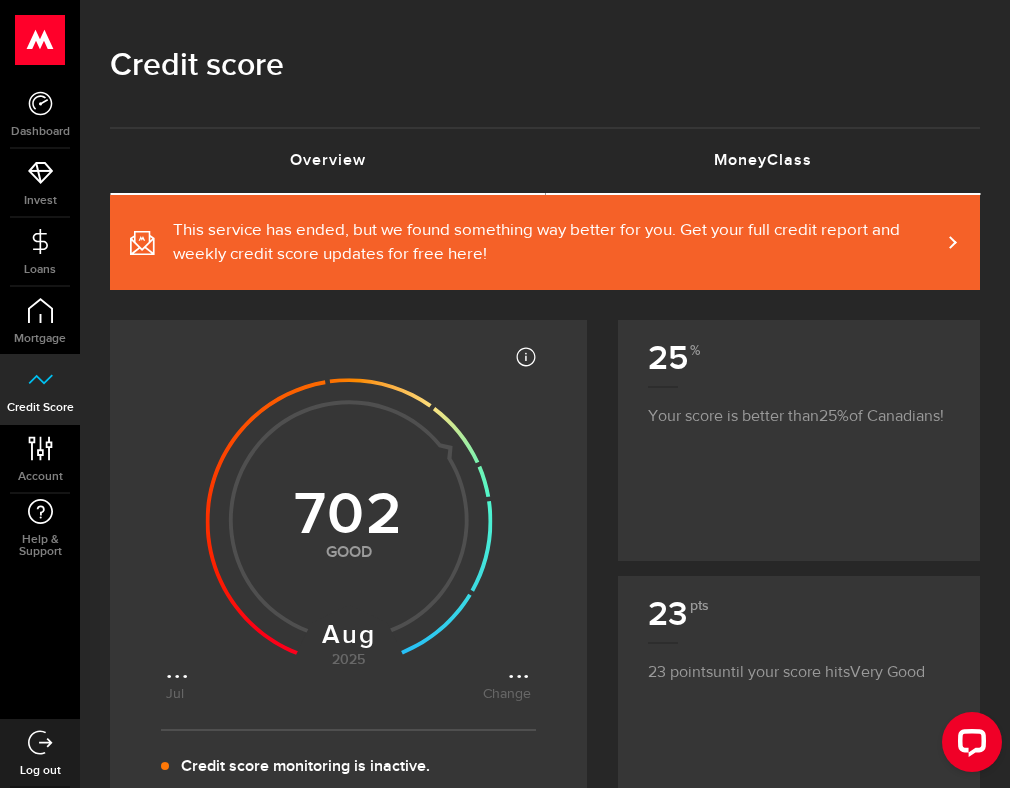 click on "MoneyClass (requires attention)" at bounding box center (762, 161) 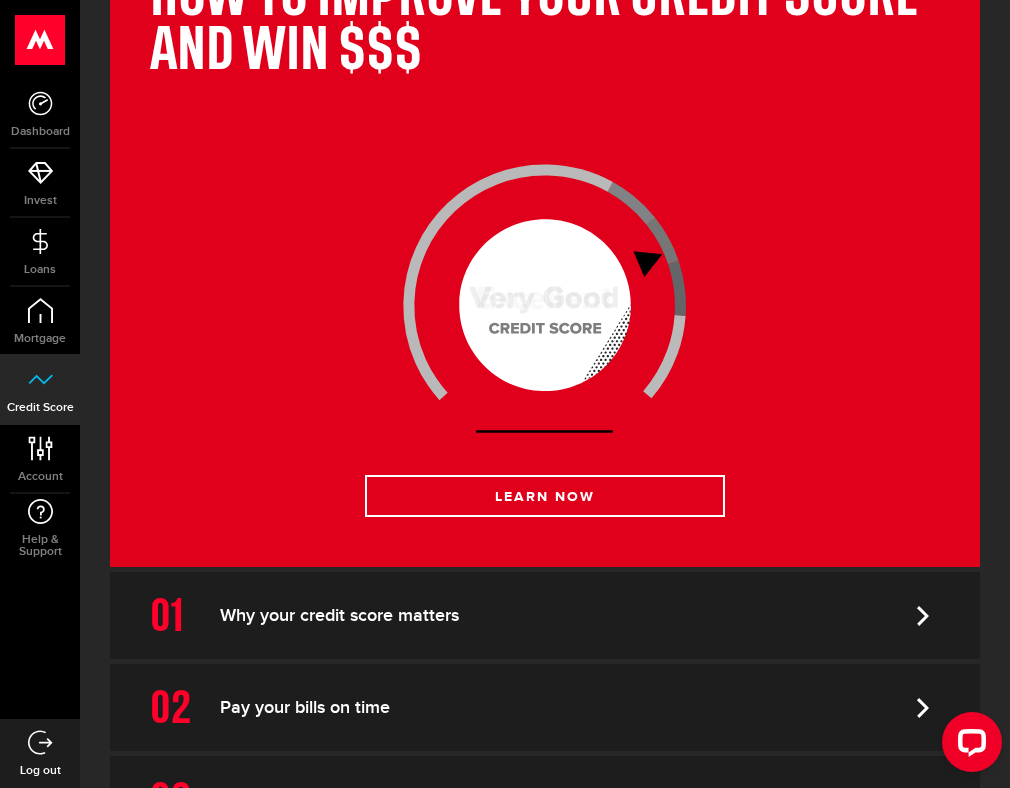 scroll, scrollTop: 654, scrollLeft: 0, axis: vertical 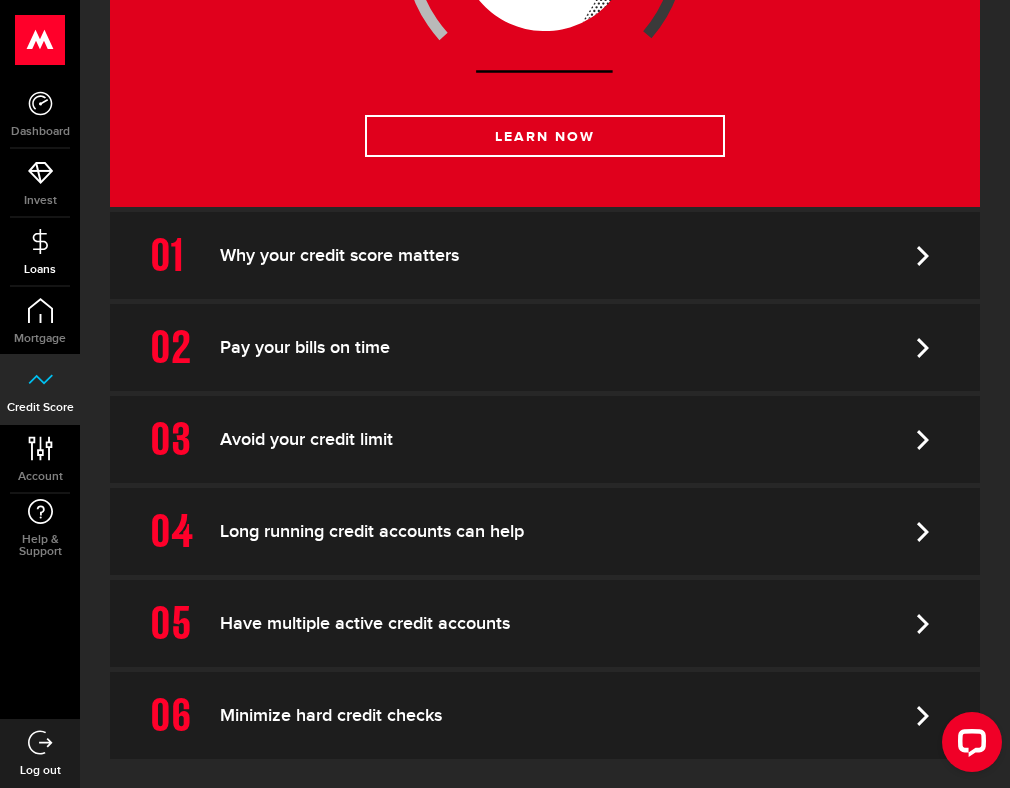click 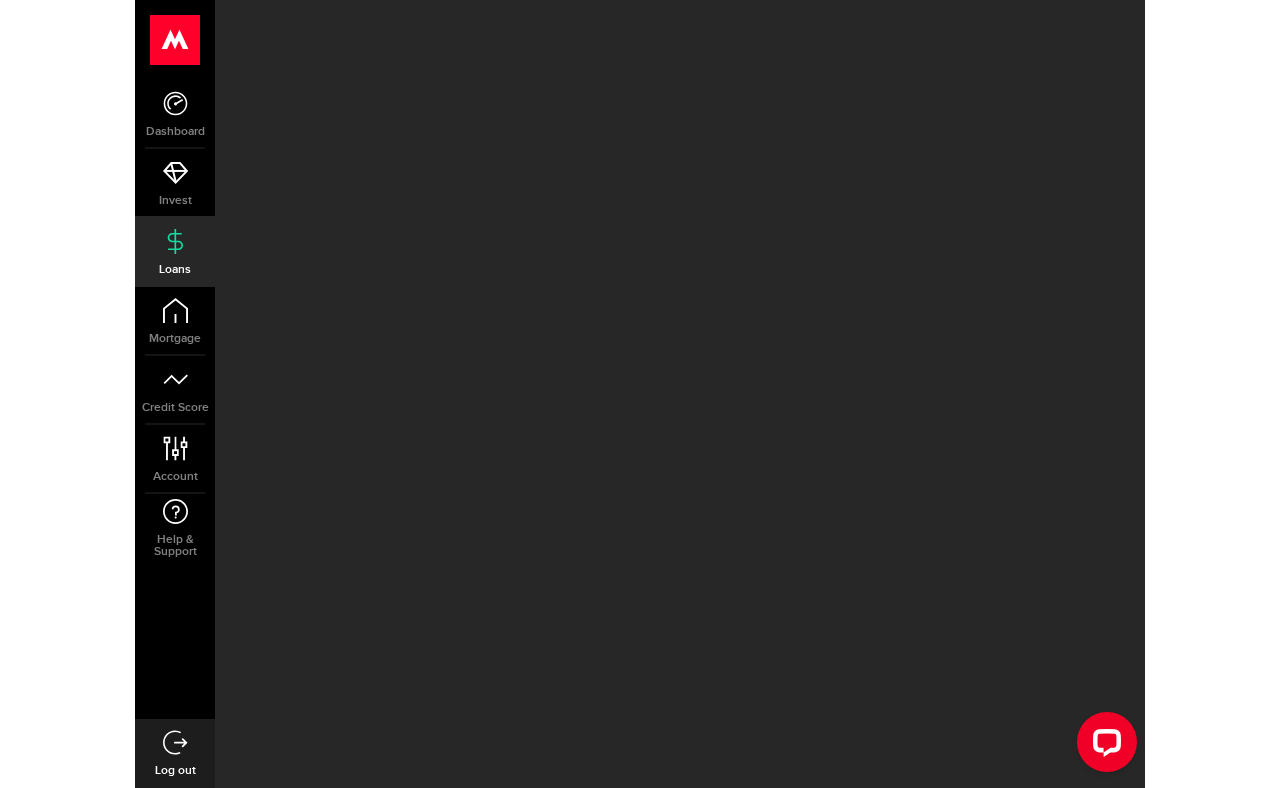 scroll, scrollTop: 0, scrollLeft: 0, axis: both 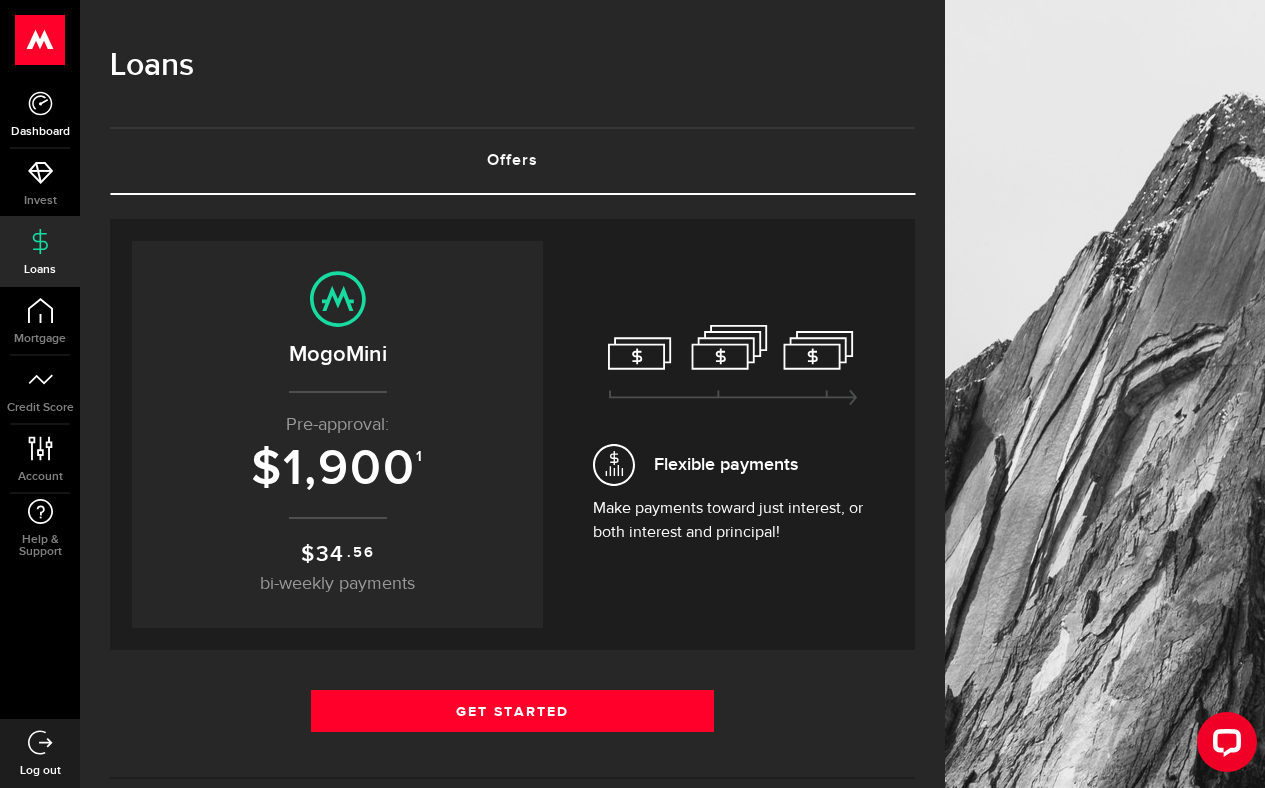 click on "Dashboard" at bounding box center [40, 114] 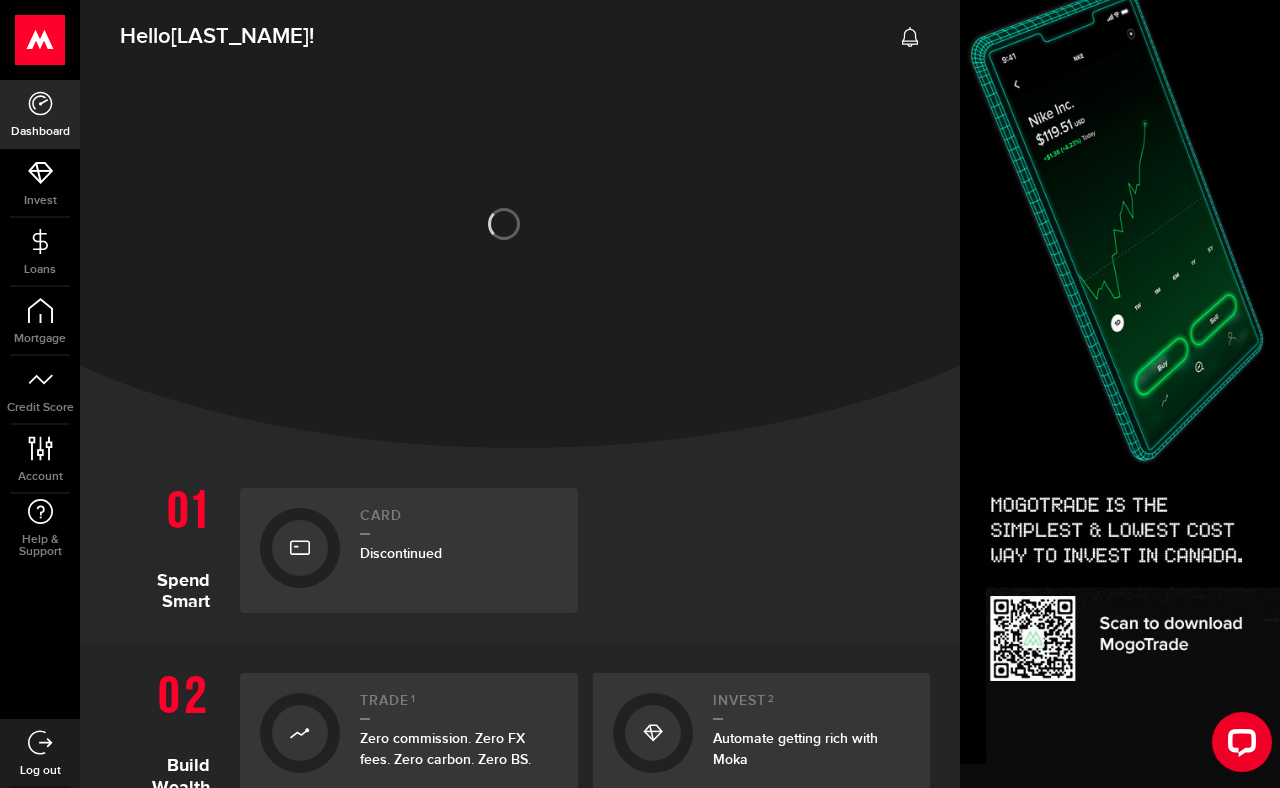 click on "Spend Smart" at bounding box center [167, 545] 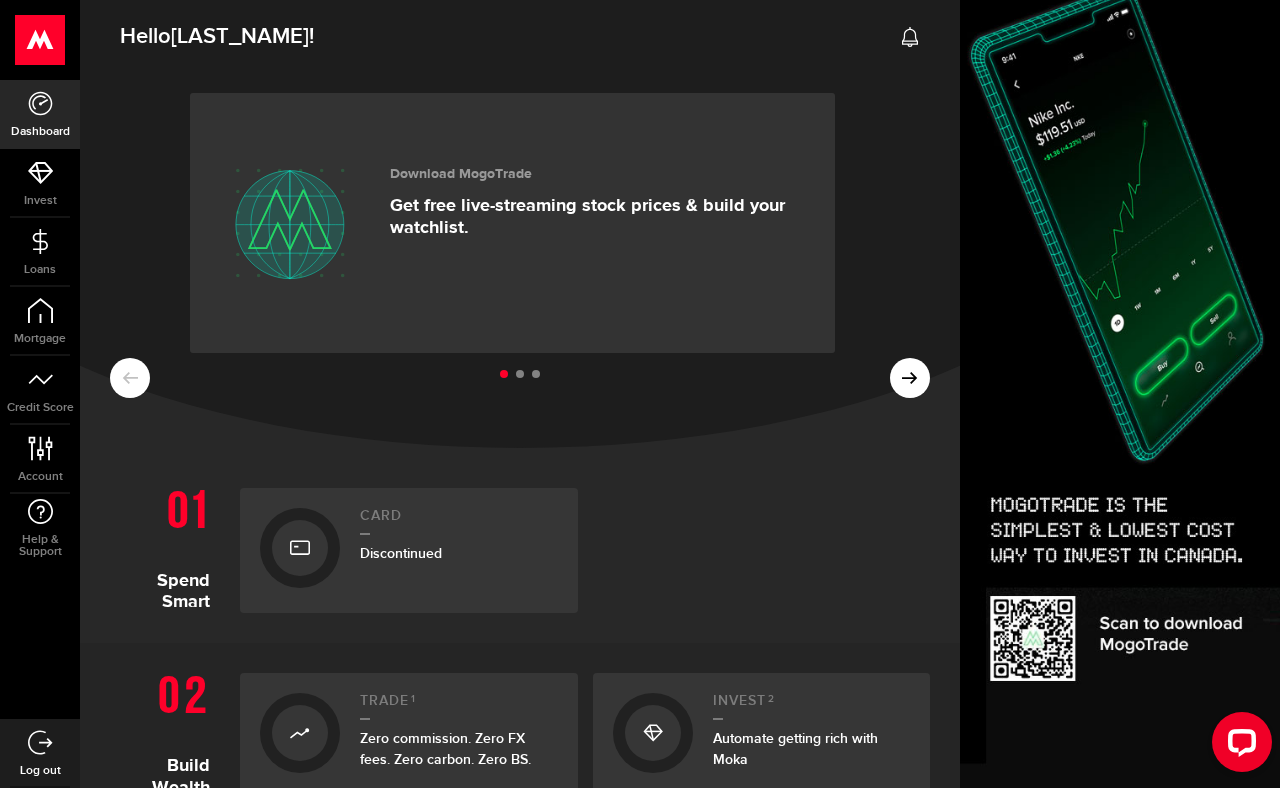click at bounding box center [520, 375] 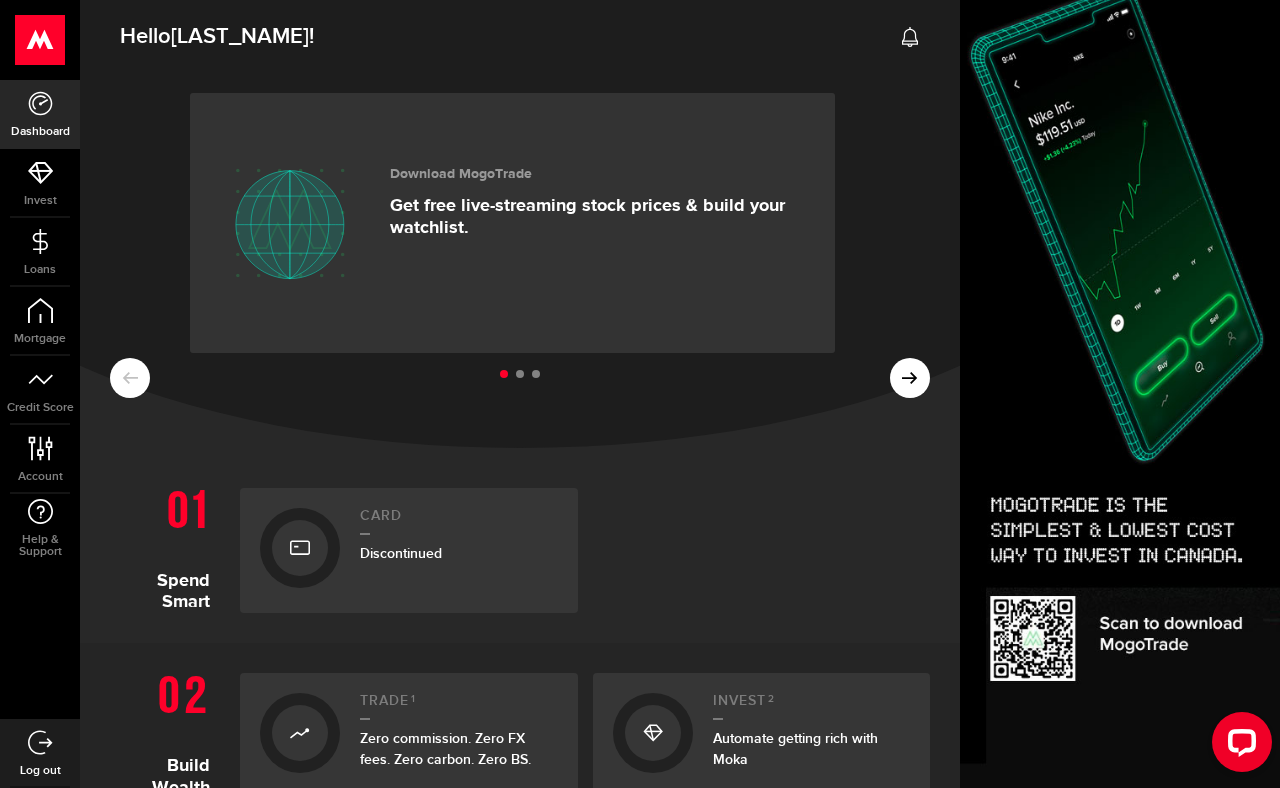 click at bounding box center (520, 375) 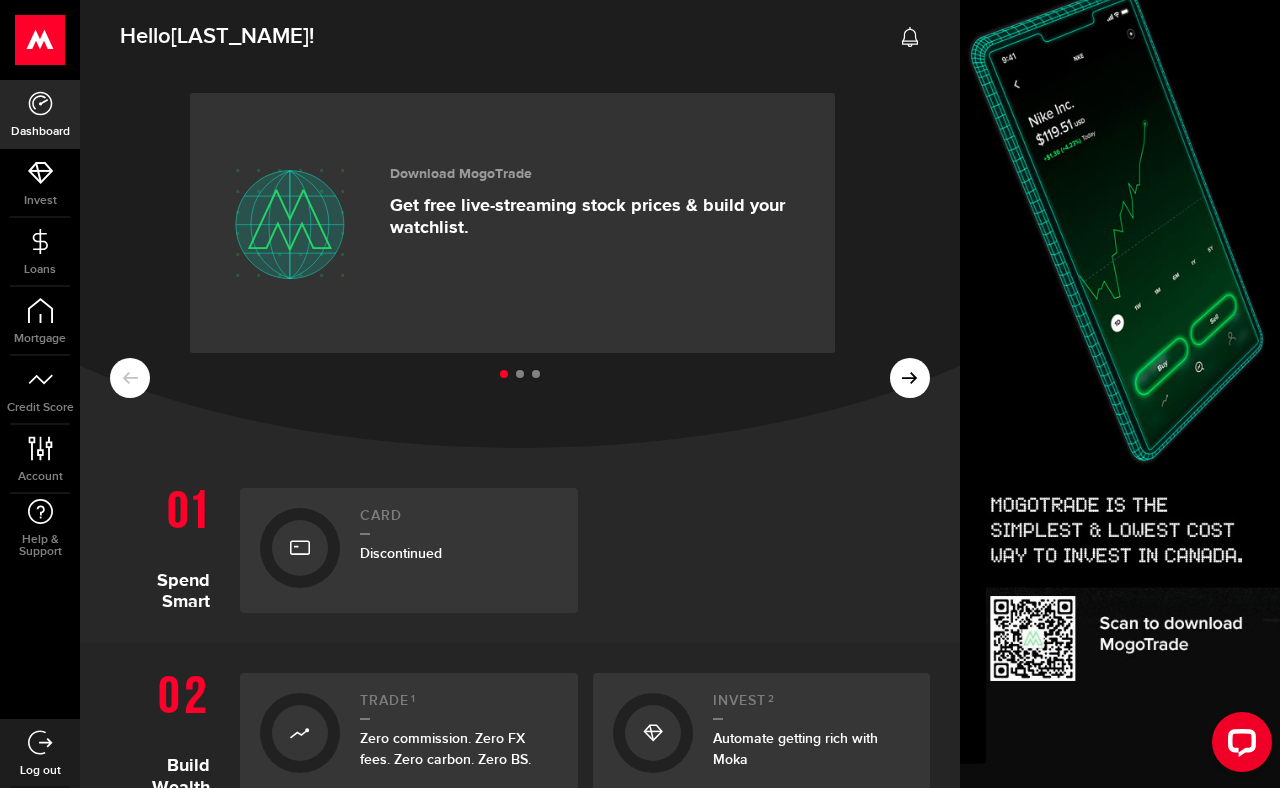 click on "Spend Smart" at bounding box center (167, 545) 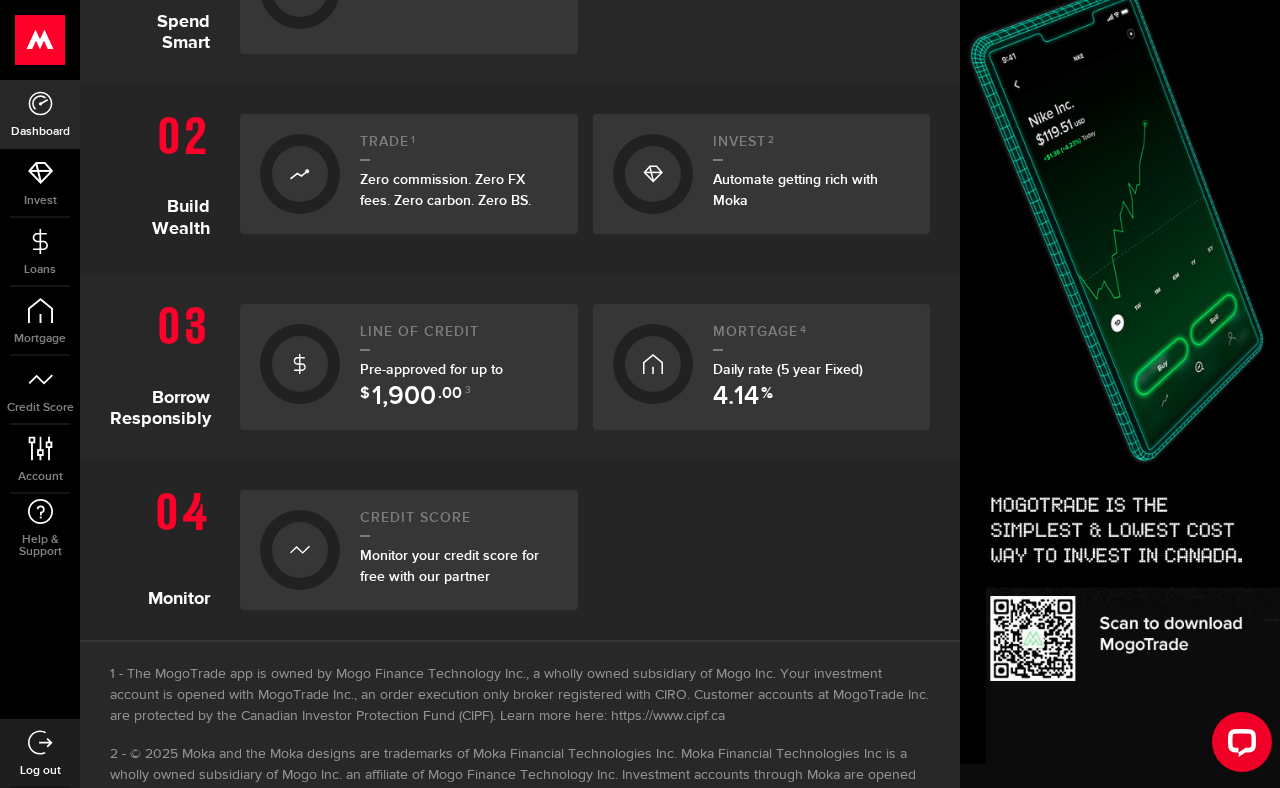 scroll, scrollTop: 572, scrollLeft: 0, axis: vertical 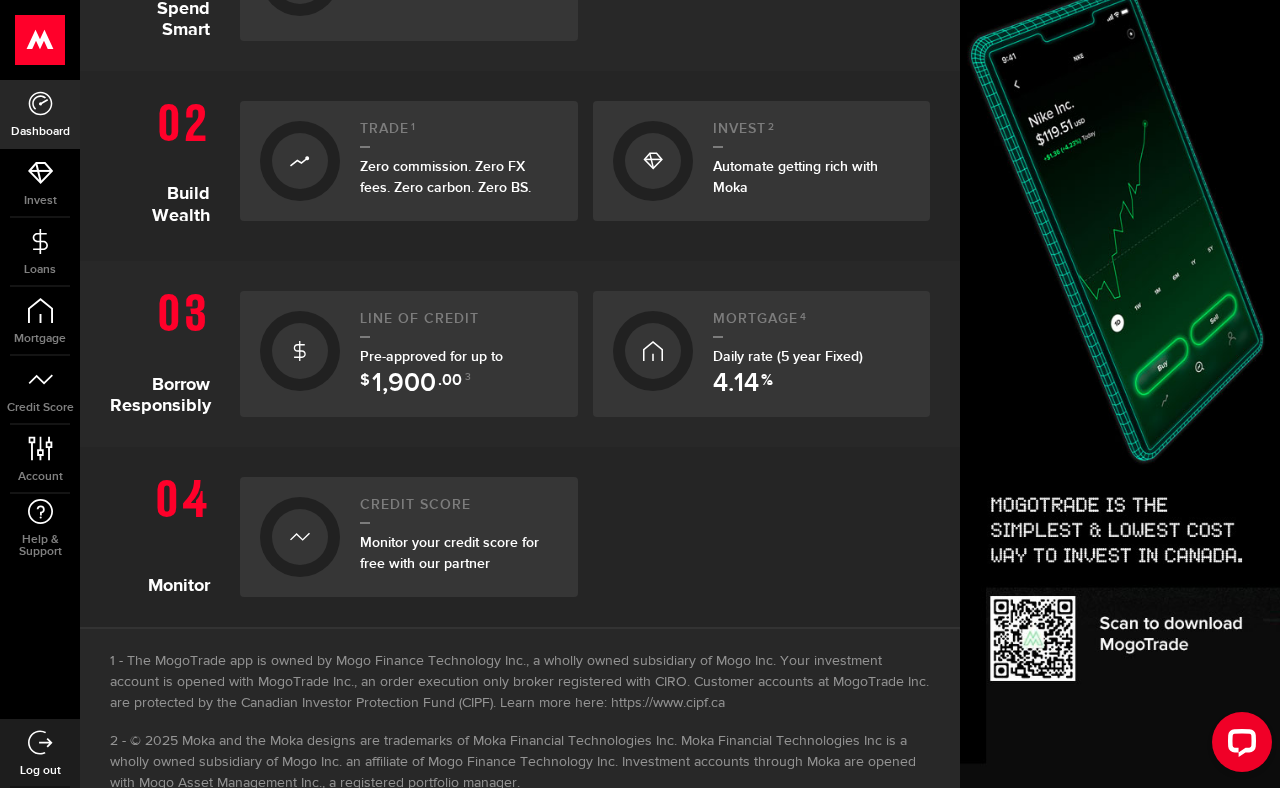 click on "Line of credit Pre-approved for up to
$
[AMOUNT]
.00
[NUMBER]" at bounding box center (409, 354) 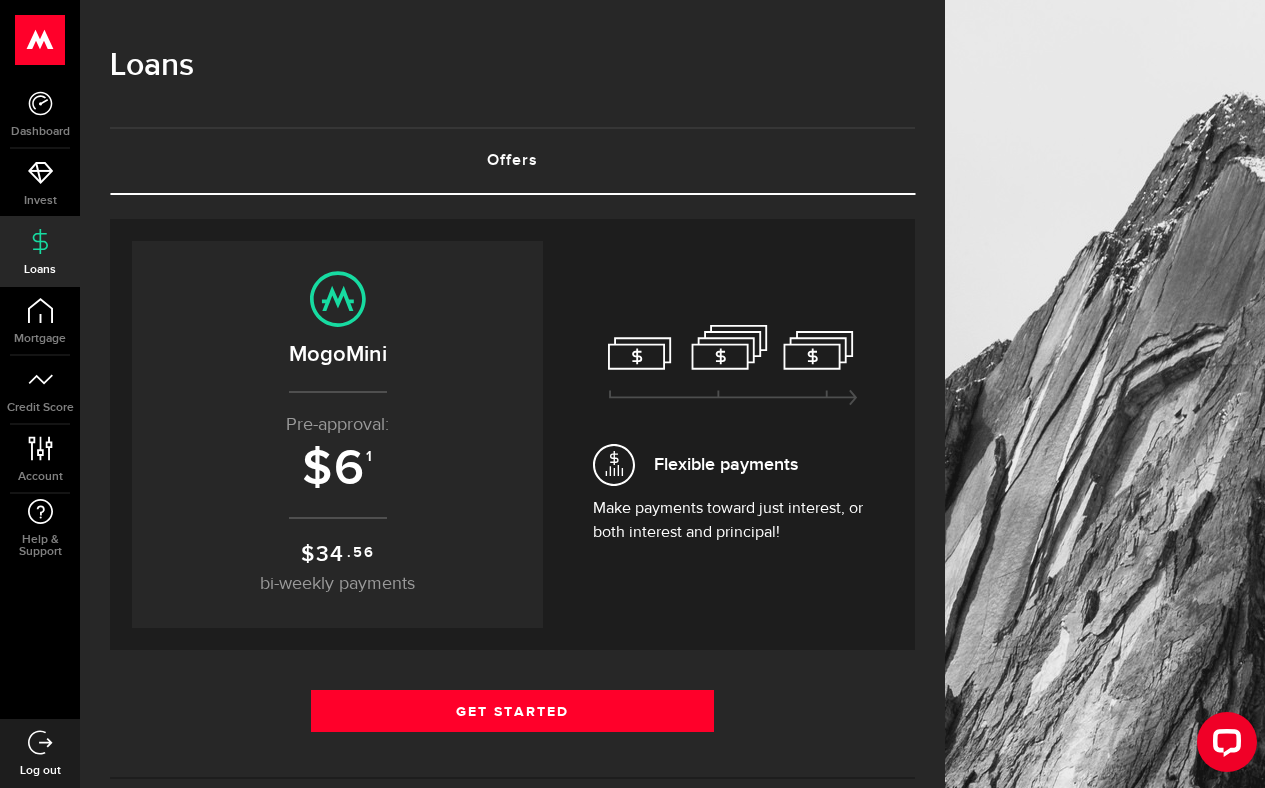 click on "MogoMini Pre-approval: $ 6 1 $ 34 .56 bi-weekly payments" at bounding box center (337, 434) 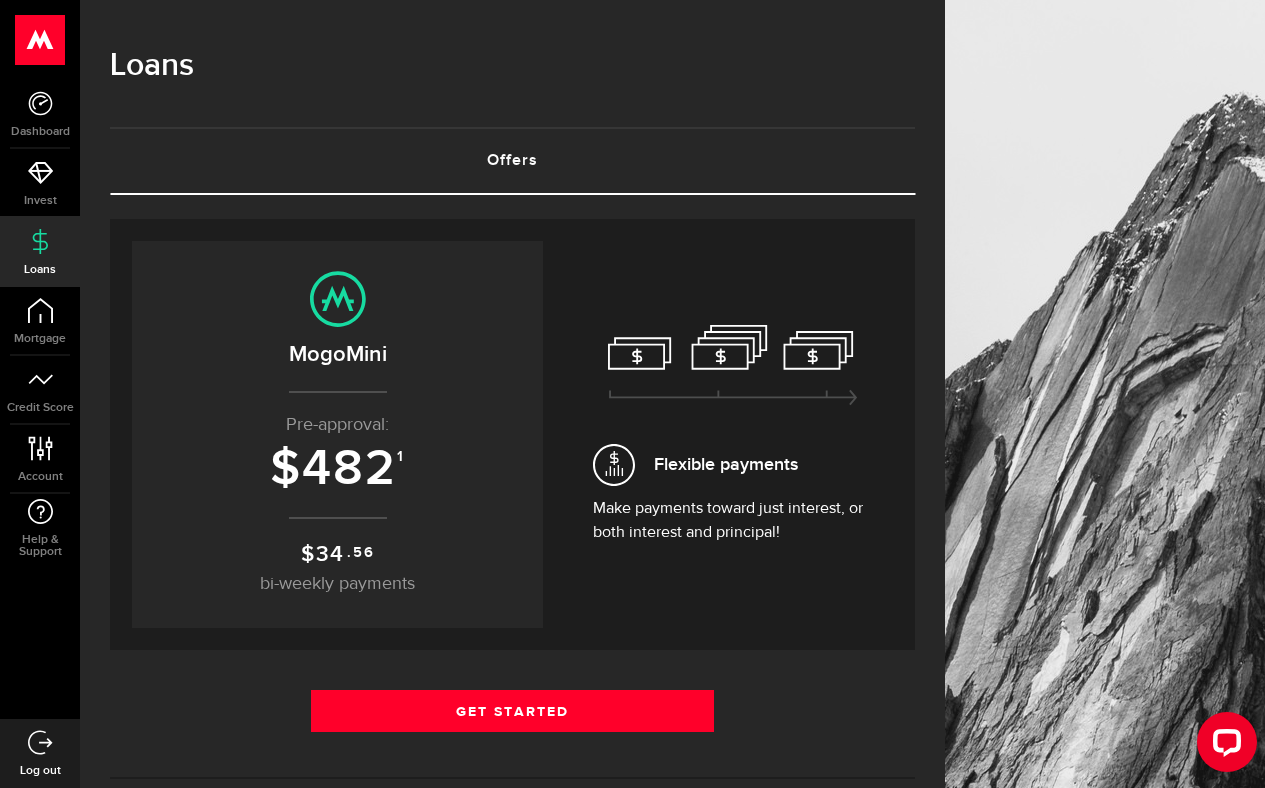 click on "bi-weekly payments" at bounding box center (337, 584) 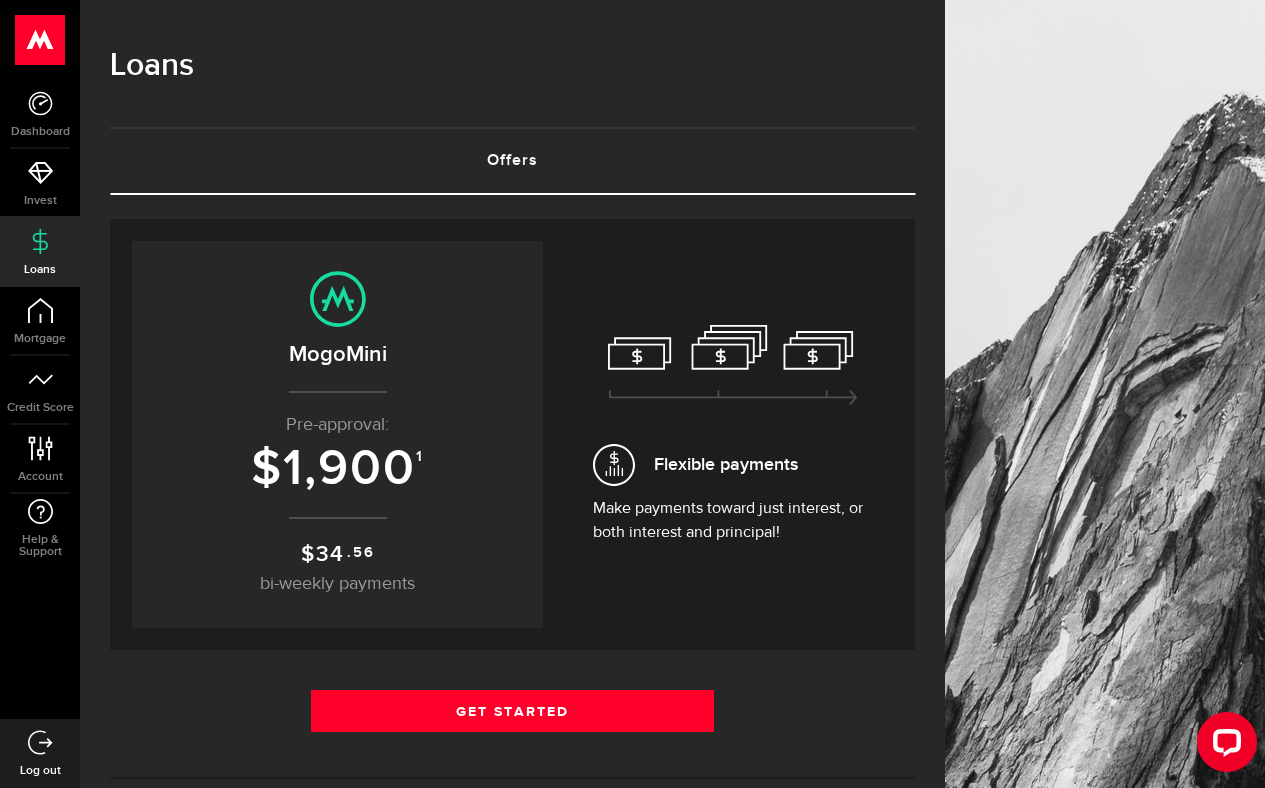click on "MogoMini Pre-approval: $ [AMOUNT] [NUMBER] $ [AMOUNT] [PAYMENT_FREQUENCY] payments" at bounding box center (337, 434) 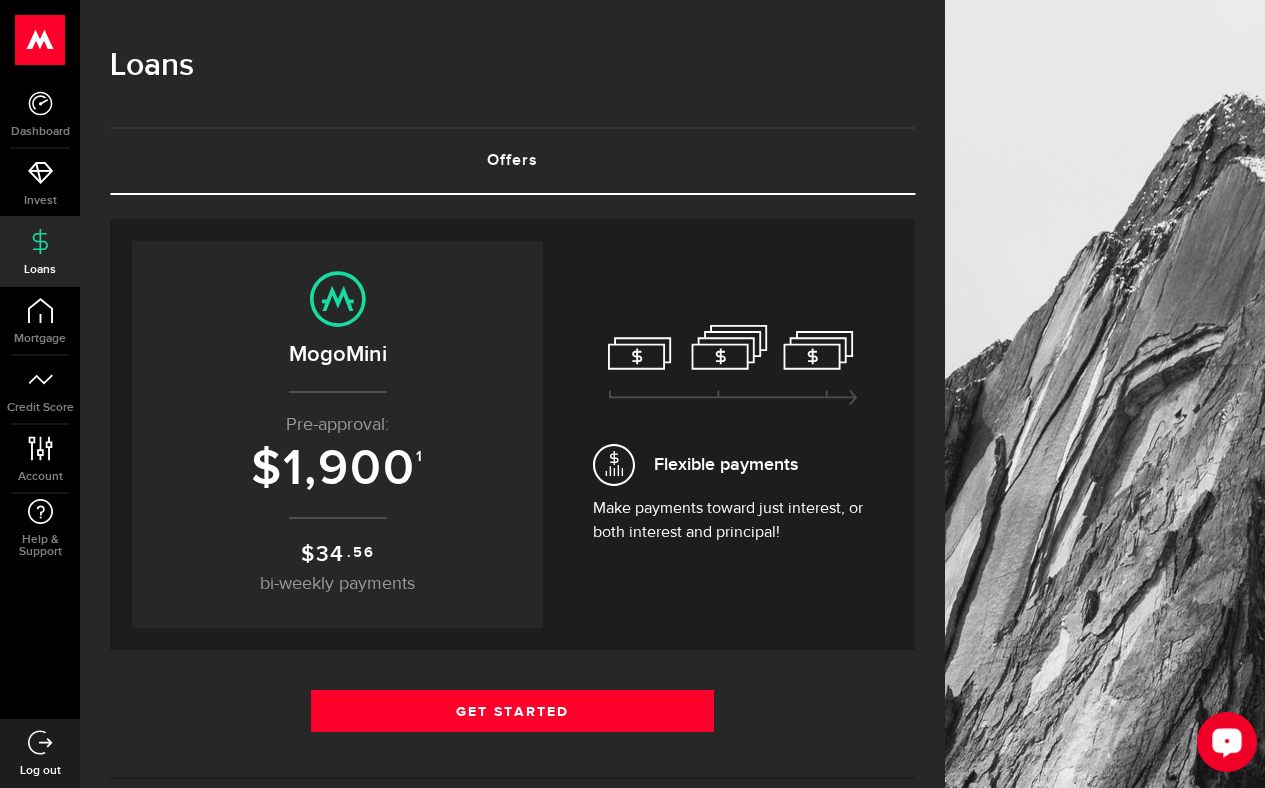 click at bounding box center [1227, 742] 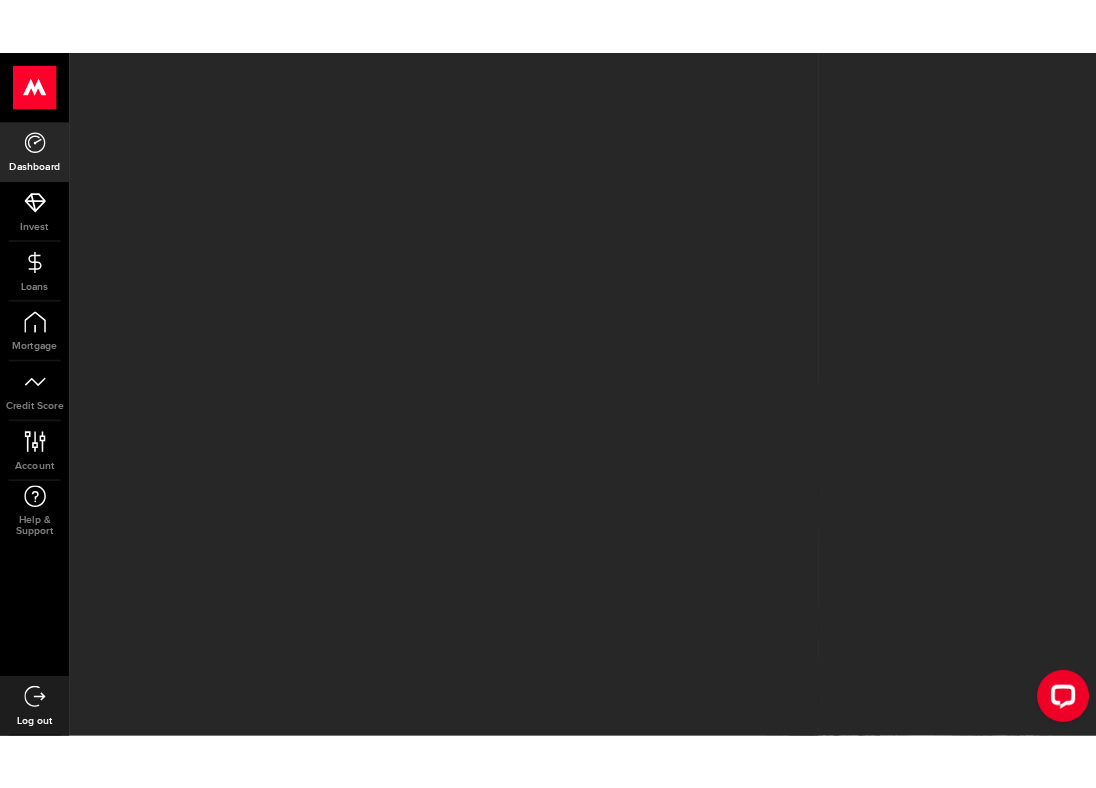 scroll, scrollTop: 0, scrollLeft: 0, axis: both 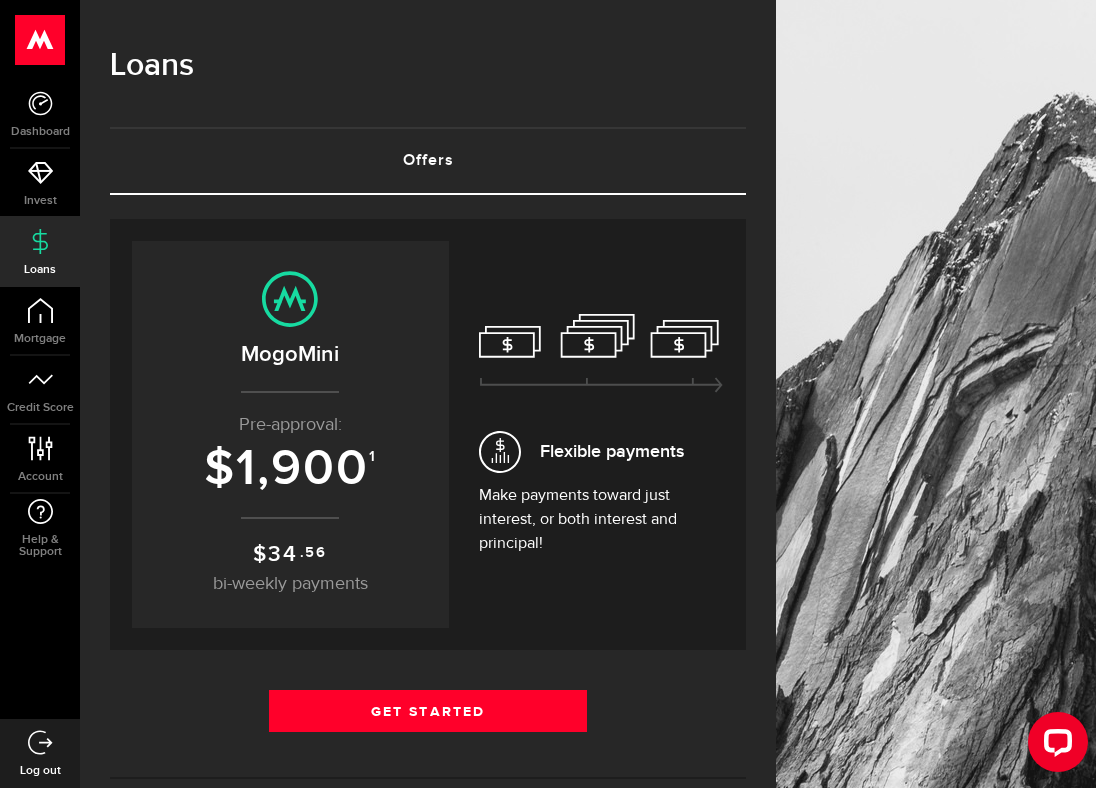 click on "Pending Loan Offer                  What’s your fave song? Play it and pretend that’s our hold music. 🎵 We’re processing your loan offer now, thanks for waiting! Hang tight for a little while longer. ❤️ Your new offer awaits Getting a new pre-approval offer is easy, fast, and doesn't affect your credit score! Get a new one Get a new one Borrow responsibly Get your pre-approval offer based on your financial history without impacting your credit score. Get my pre-approval Borrow responsibly Get your pre-approved offer based on your financial history without impacting your credit score. Get my pre-approval Thank you for choosing Mogo! Well done! As a valued customer you have a new pre-approval offer  for the next  88  days.  until tomorrow.  that expires today.              Personal loan Borrow up to $ 1,900 With rates starting from  34.37 % APR See what you qualify for in just a few minutes No commitments and no impact to your credit score Qualified applicants receive offers in just minutes Expired" at bounding box center (428, 2027) 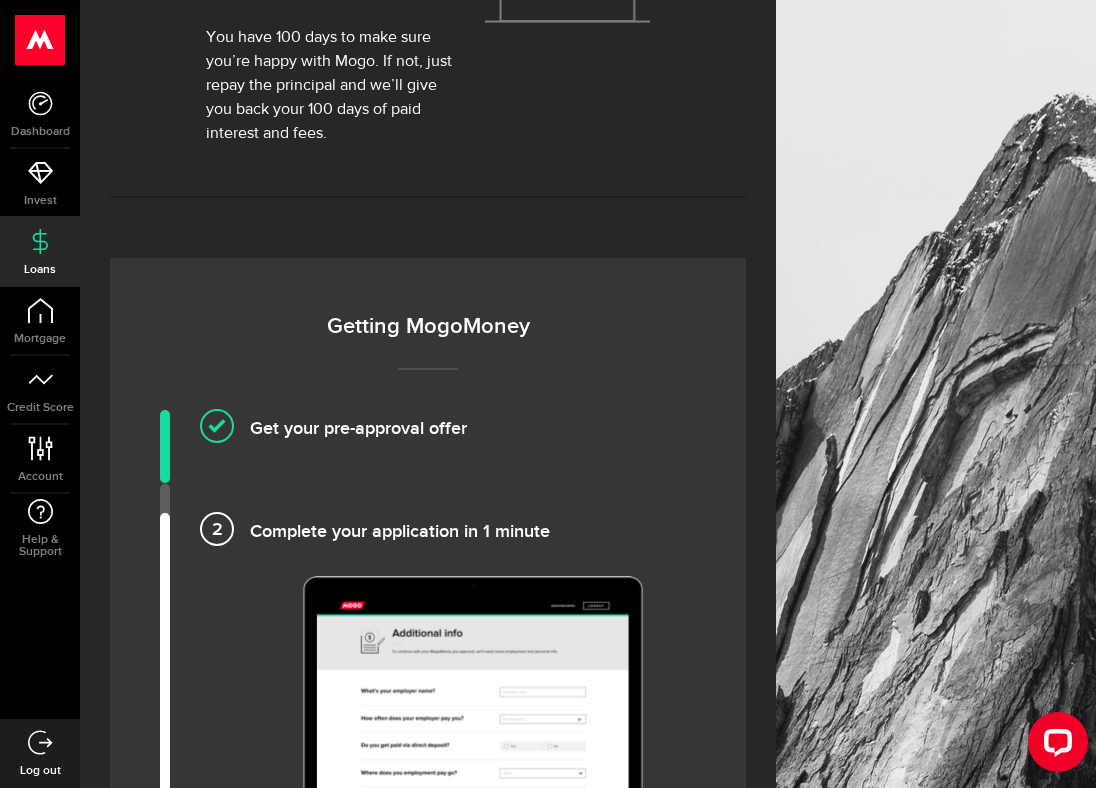 scroll, scrollTop: 1369, scrollLeft: 0, axis: vertical 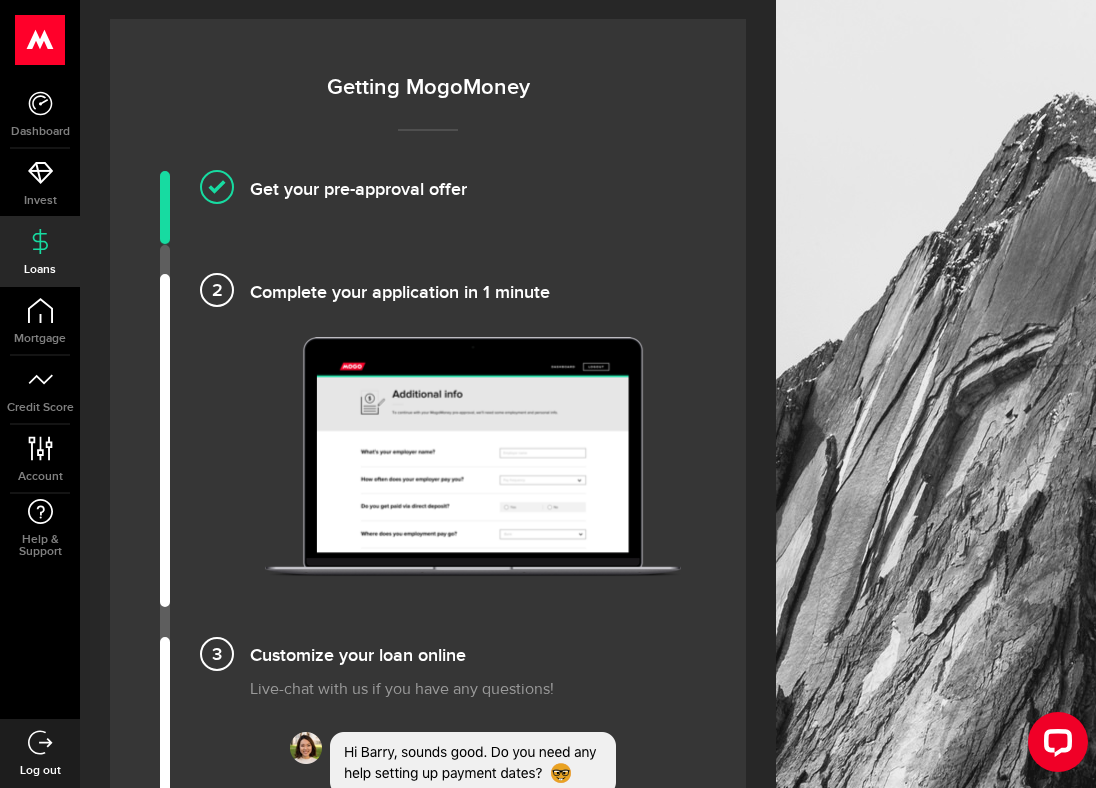 click on "Getting MogoMoney Get your pre-approval offer Customize your loan and provide basic details — takes a few minutes Complete your application in 1 minute Verify your banking information and send us a few key documents (if necessary) We'll review your application. You can track your status on the Loan Dashboard Customize your loan online Live-chat with us if you have any questions! Verify your bank account and confirm your details Sign your e-agreements Your loan is funded! You could get funded as soon as the next day. Monitor and manage your loan through your Loan Dashboard! Your loan is funded! Get funded as soon as the same day. We’ll send you regular snapshot emails to help you stay on track with your payments! Get Started Get Started Get Started" at bounding box center [428, 913] 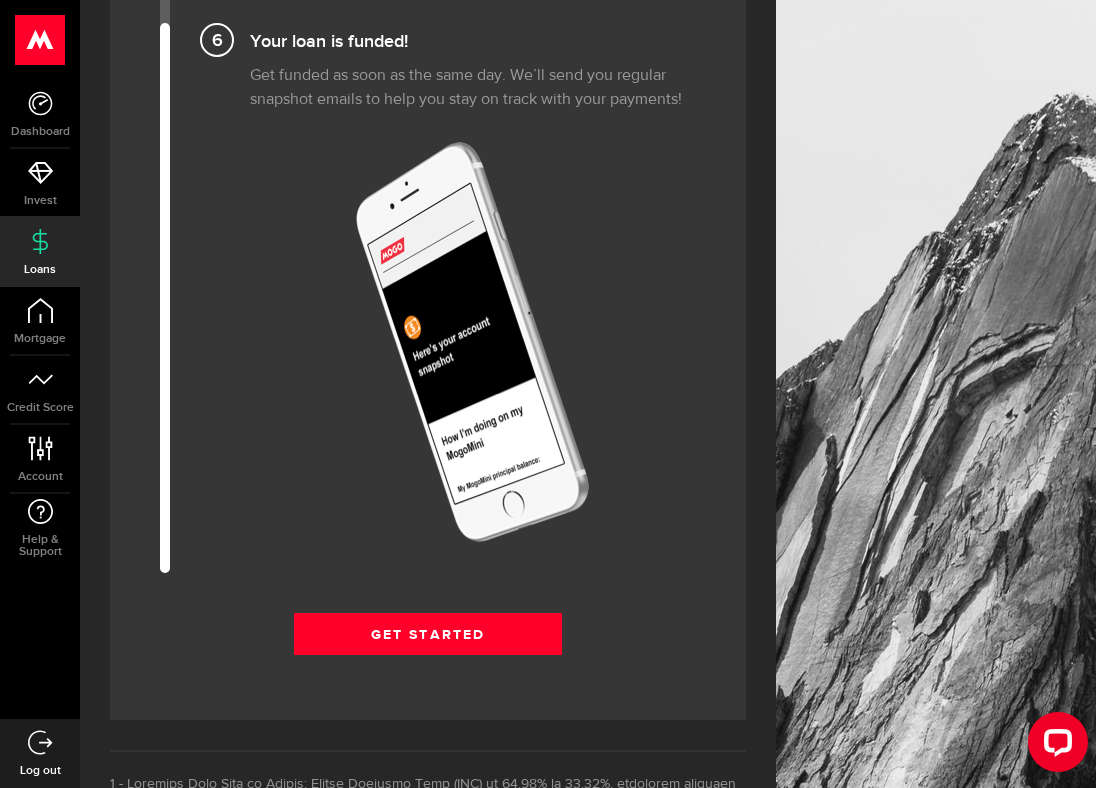 scroll, scrollTop: 2620, scrollLeft: 0, axis: vertical 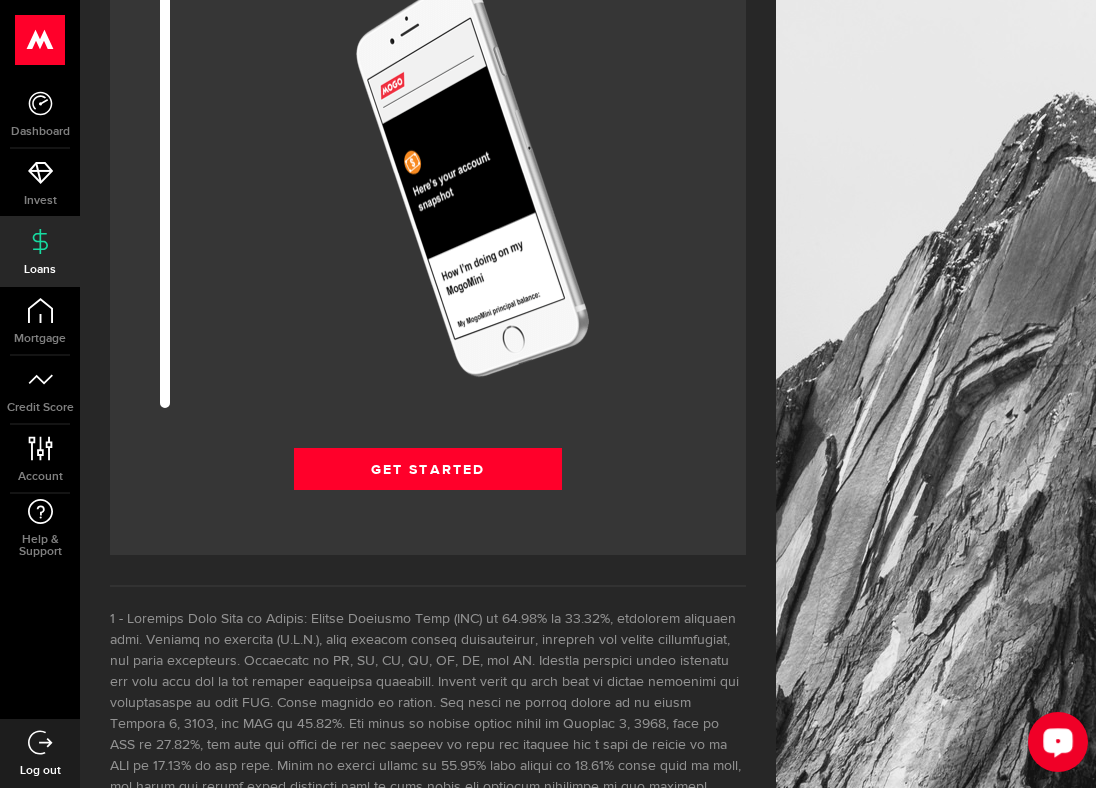 drag, startPoint x: 1051, startPoint y: 714, endPoint x: 1059, endPoint y: 749, distance: 35.902645 